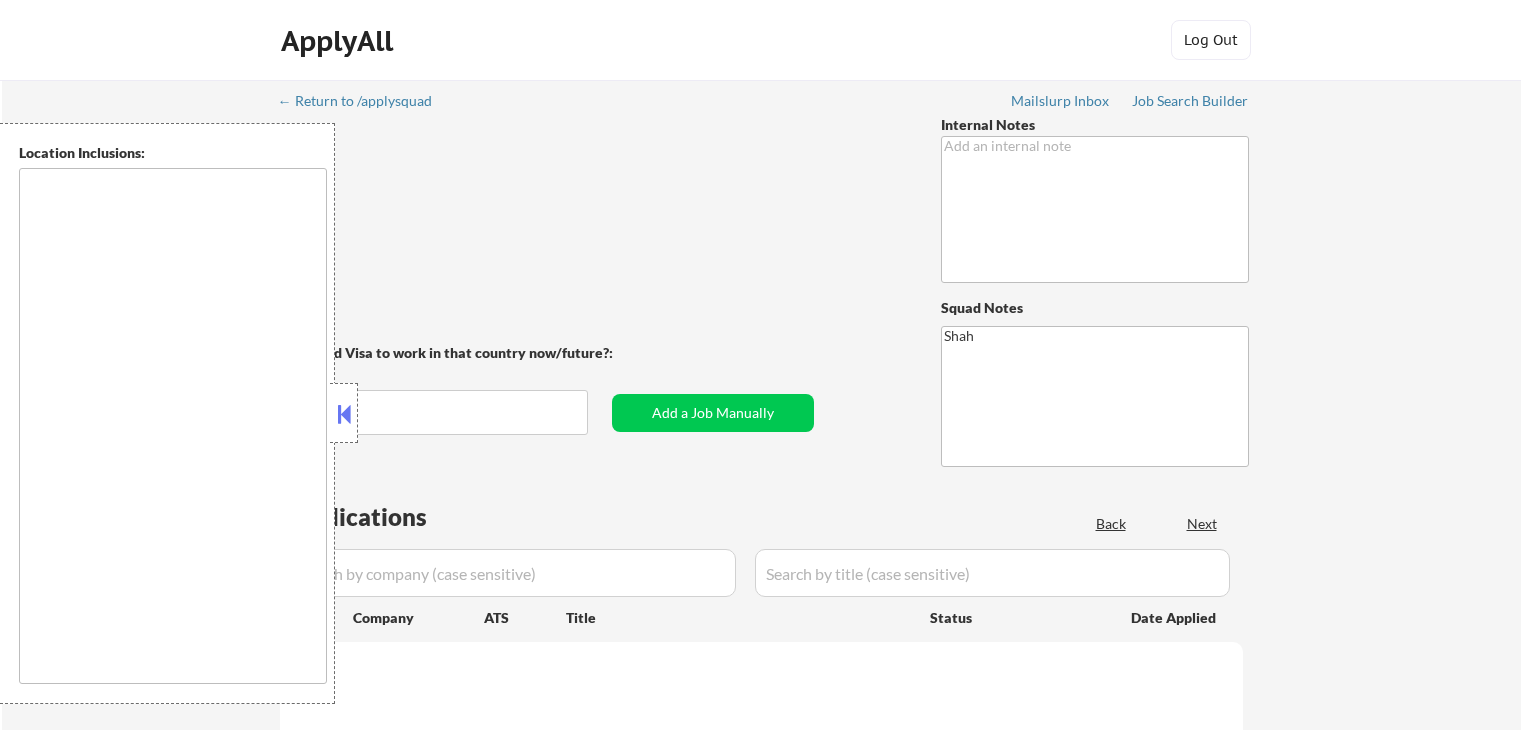 type on "remote" 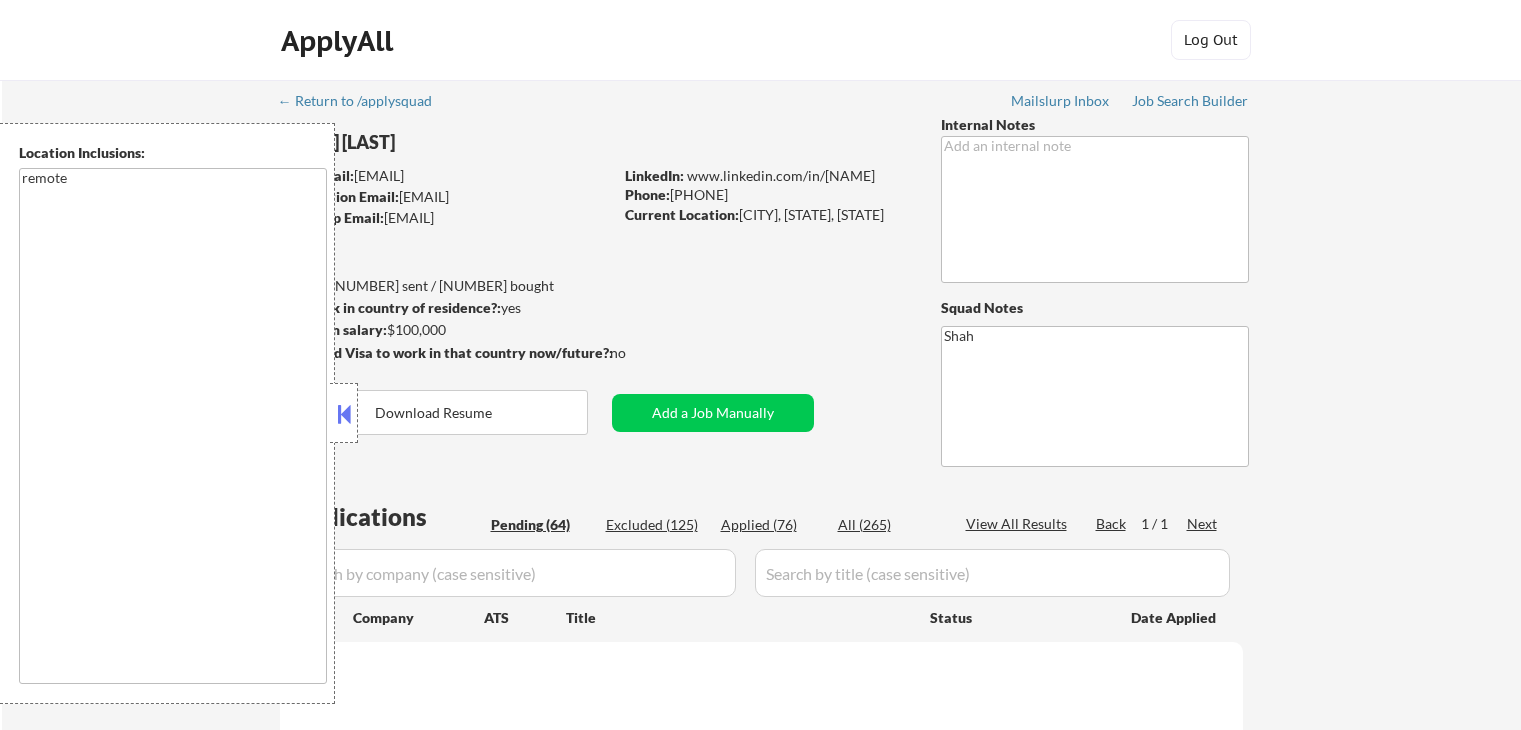 select on ""pending"" 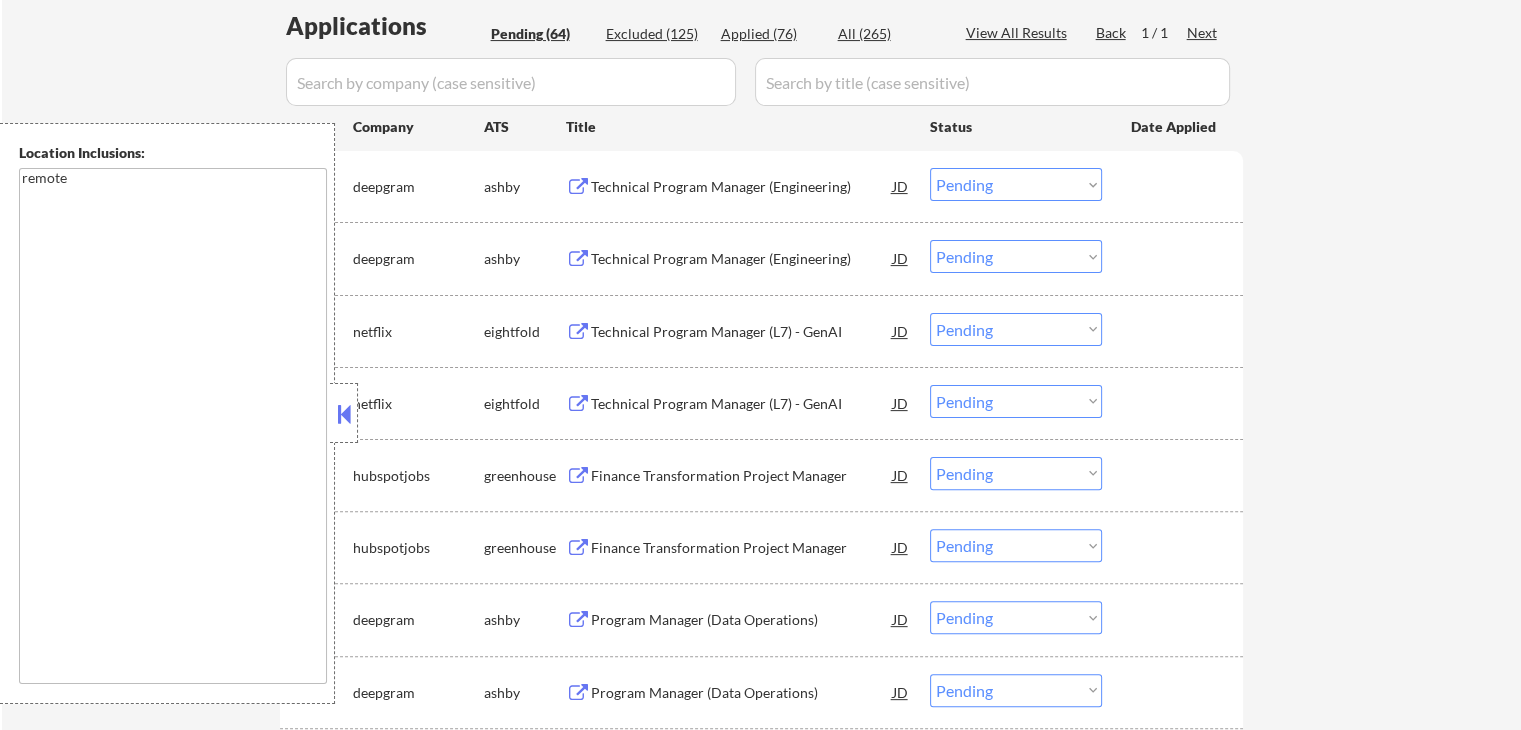 scroll, scrollTop: 500, scrollLeft: 0, axis: vertical 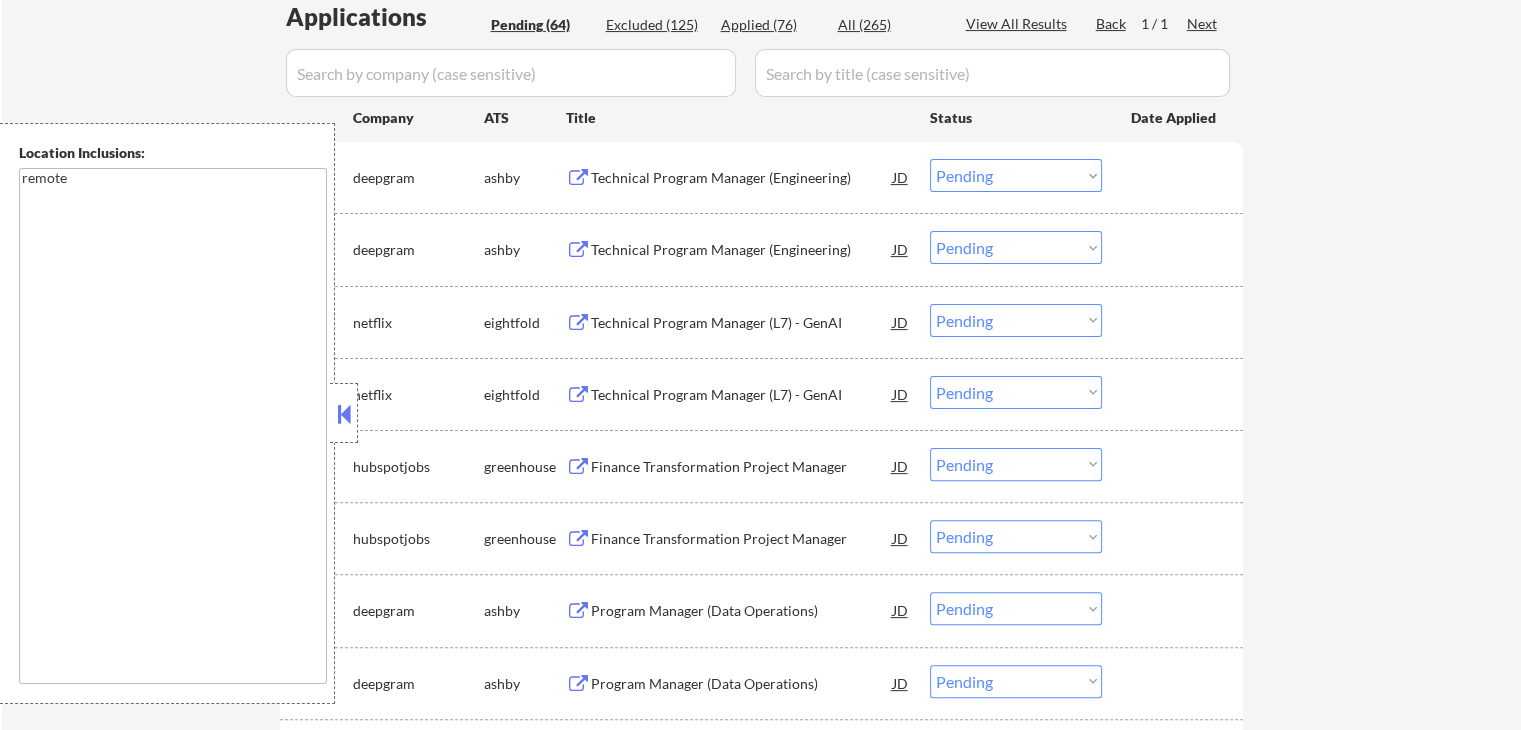 click at bounding box center [344, 413] 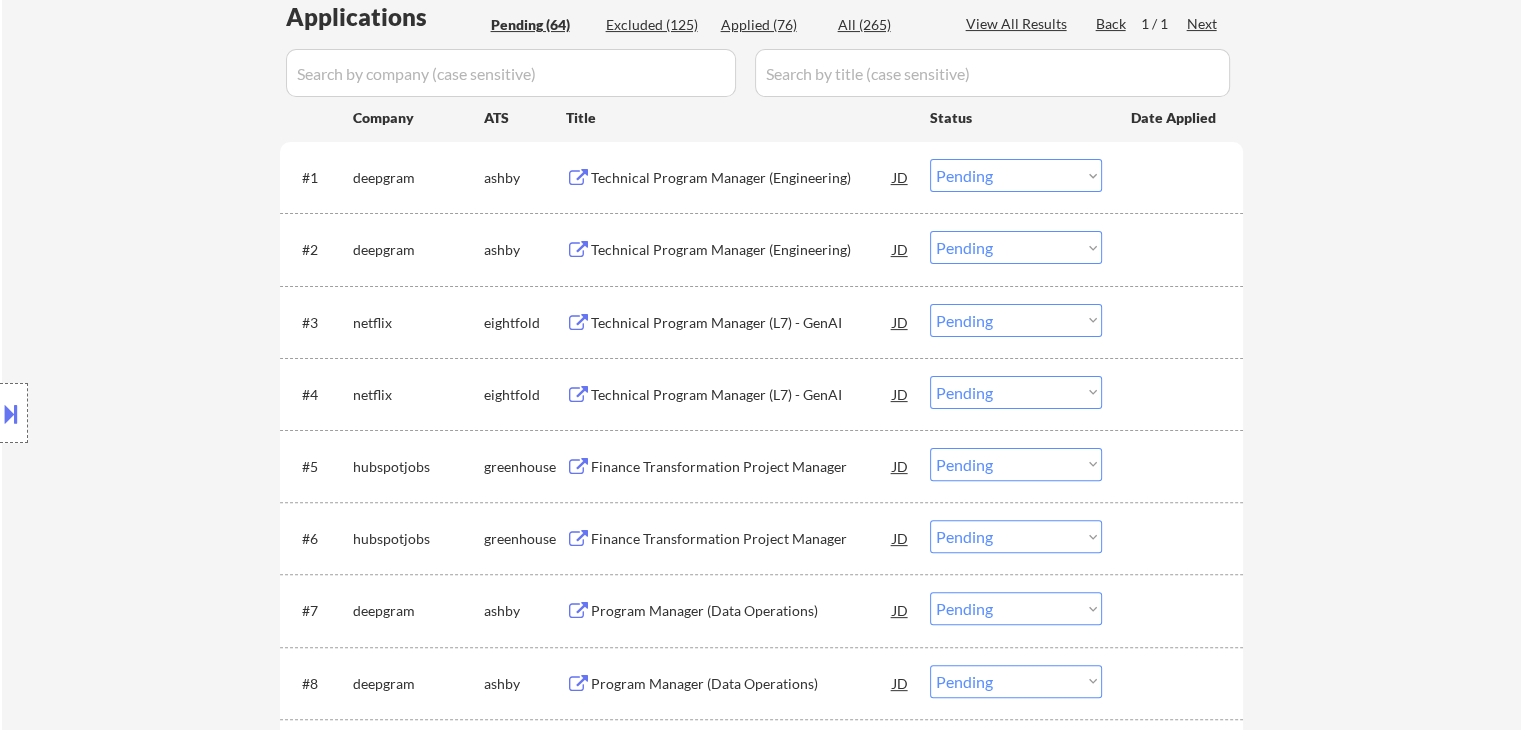 click on "Location Inclusions: remote" at bounding box center [179, 413] 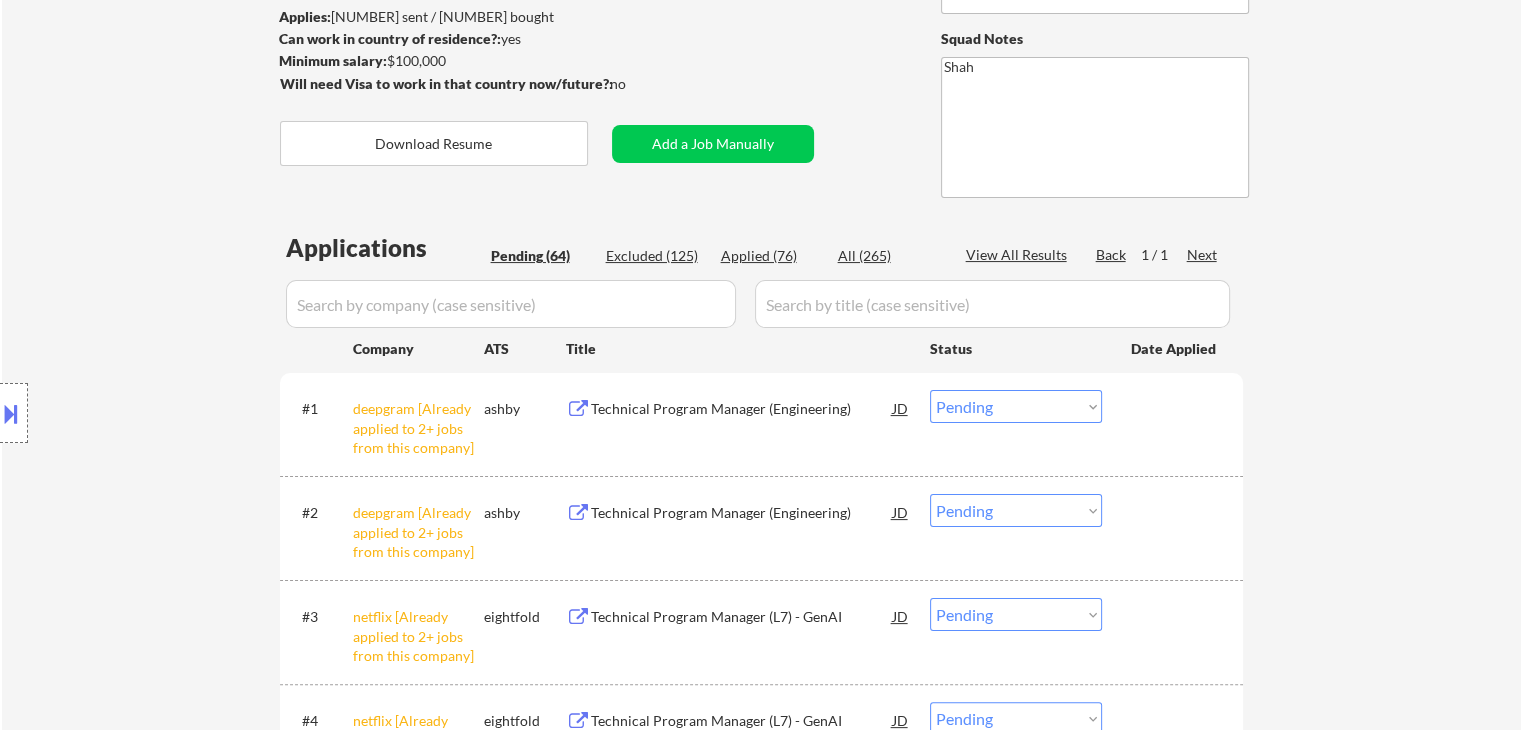 scroll, scrollTop: 300, scrollLeft: 0, axis: vertical 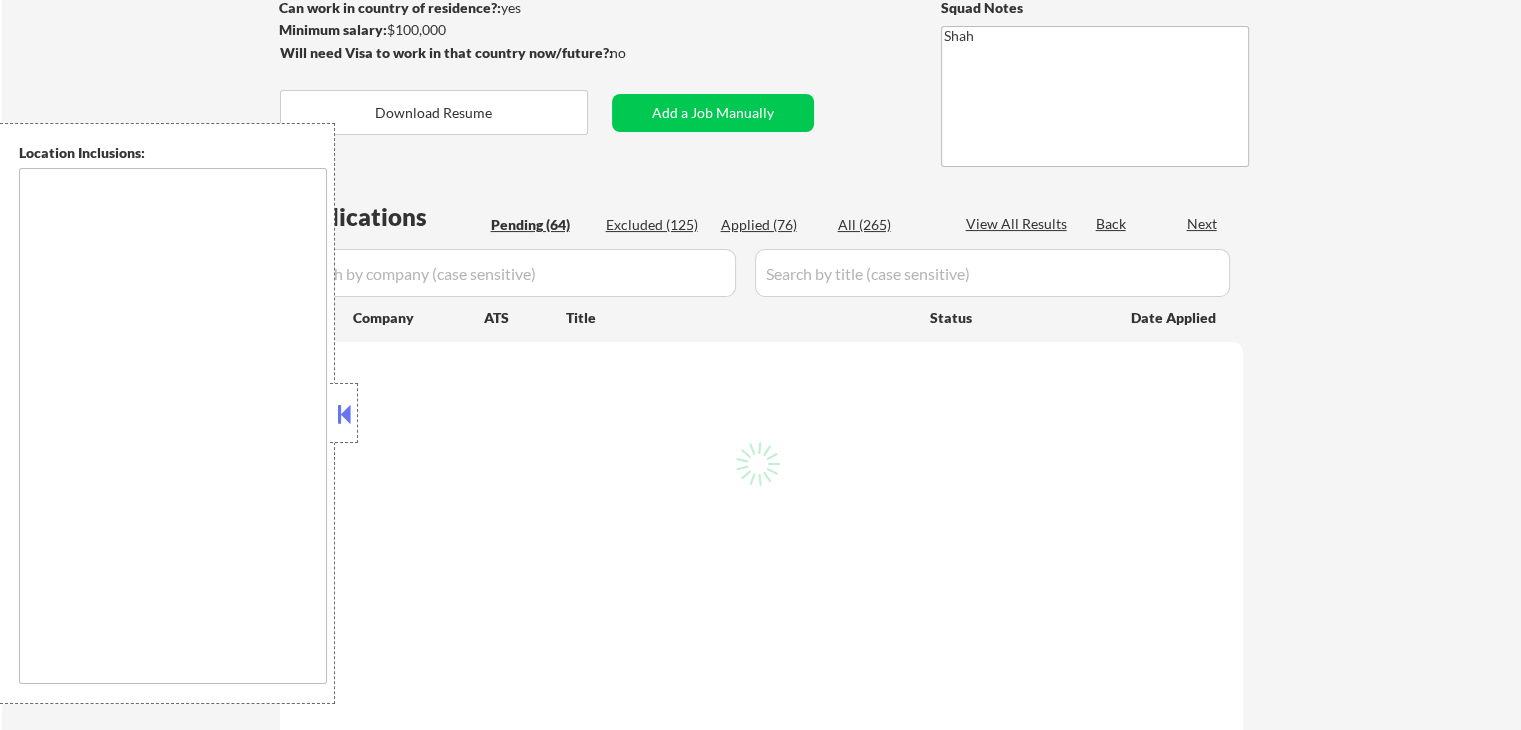 click at bounding box center [344, 413] 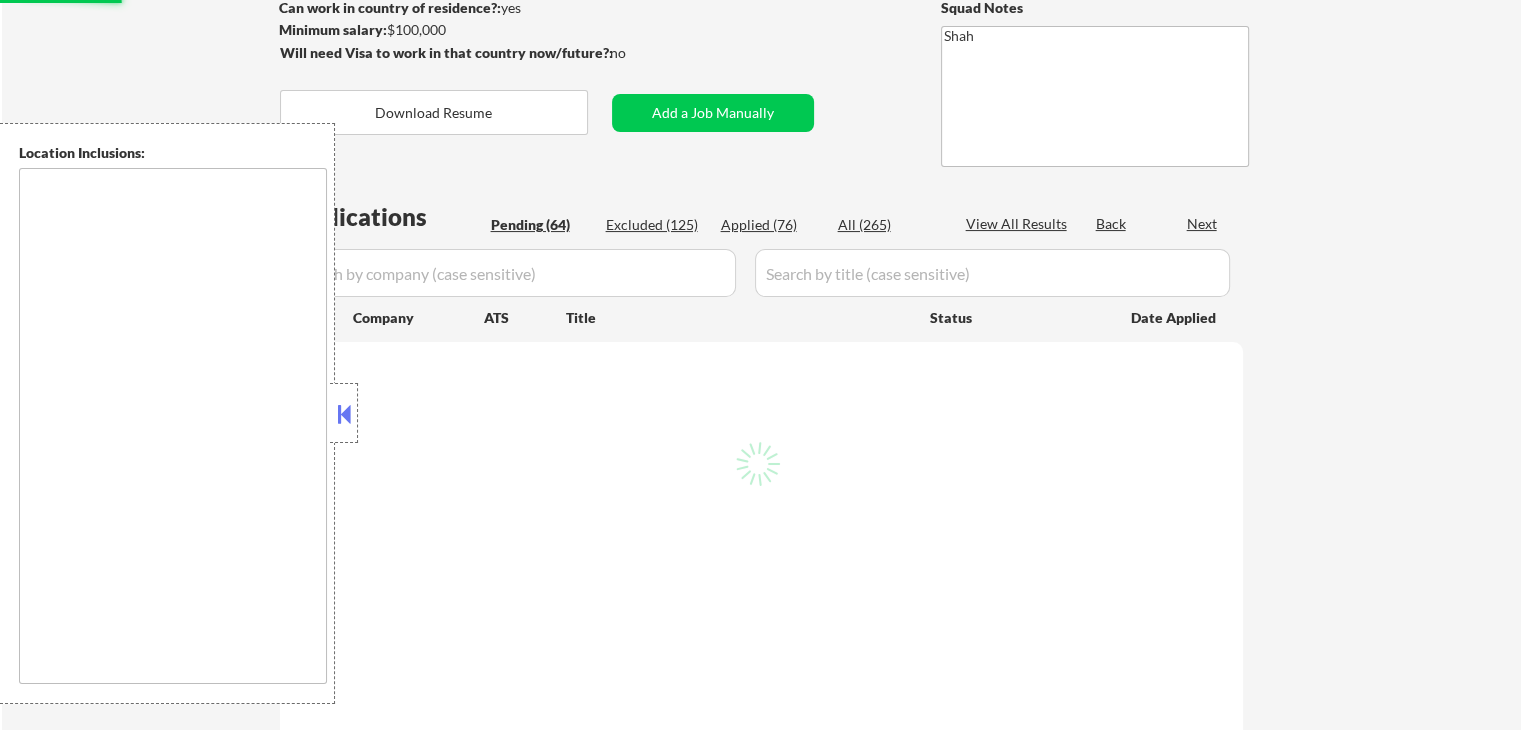 click at bounding box center (344, 414) 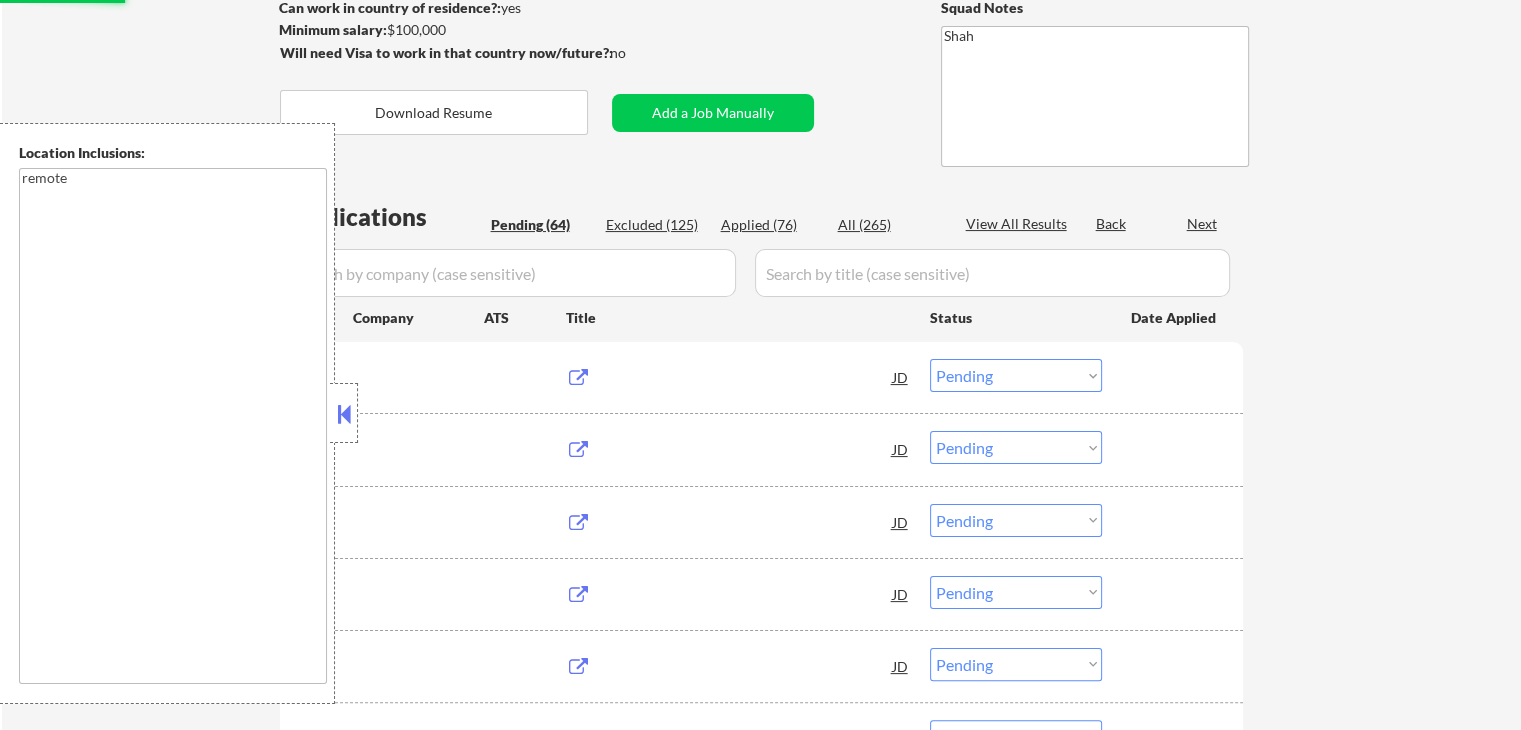 type on "remote" 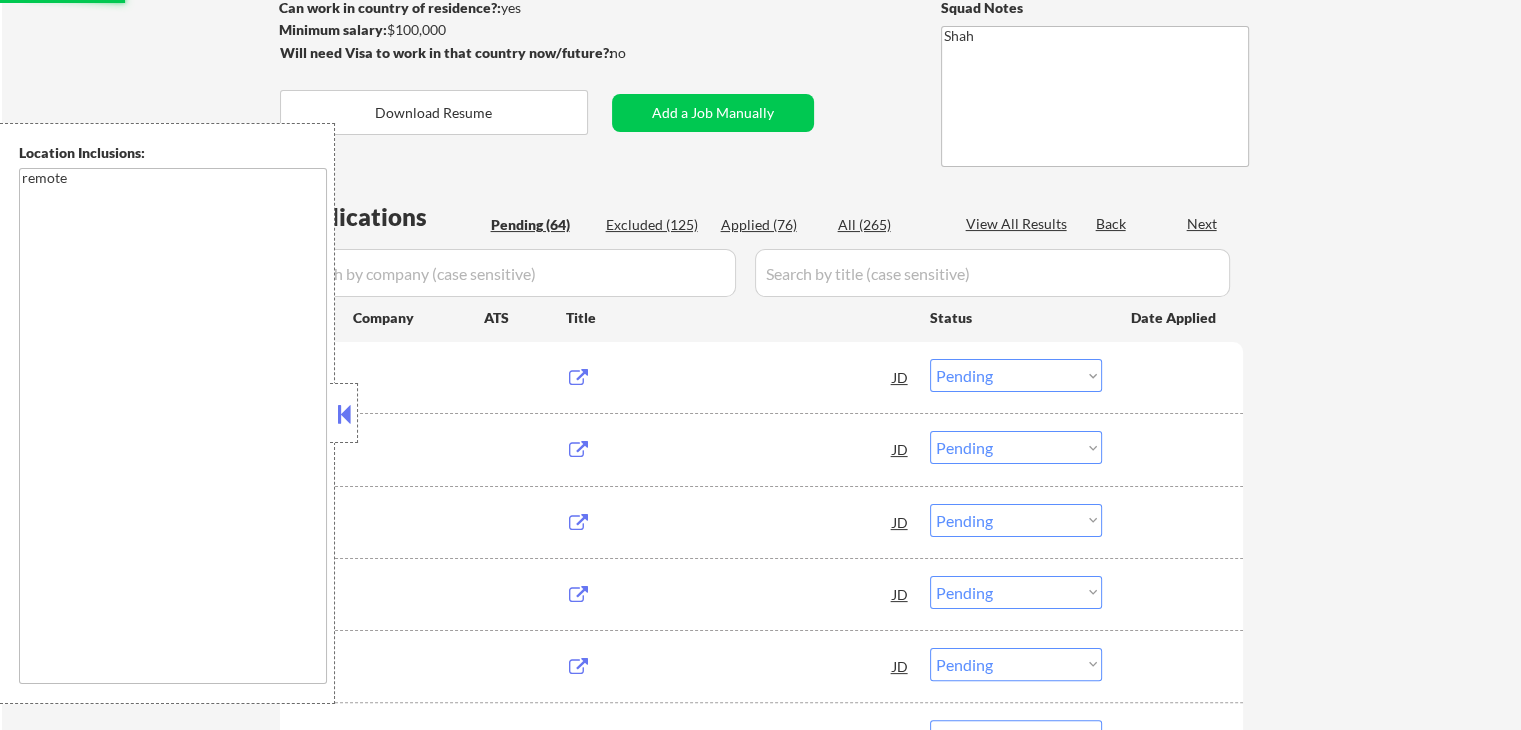click on "Location Inclusions: remote" at bounding box center [179, 413] 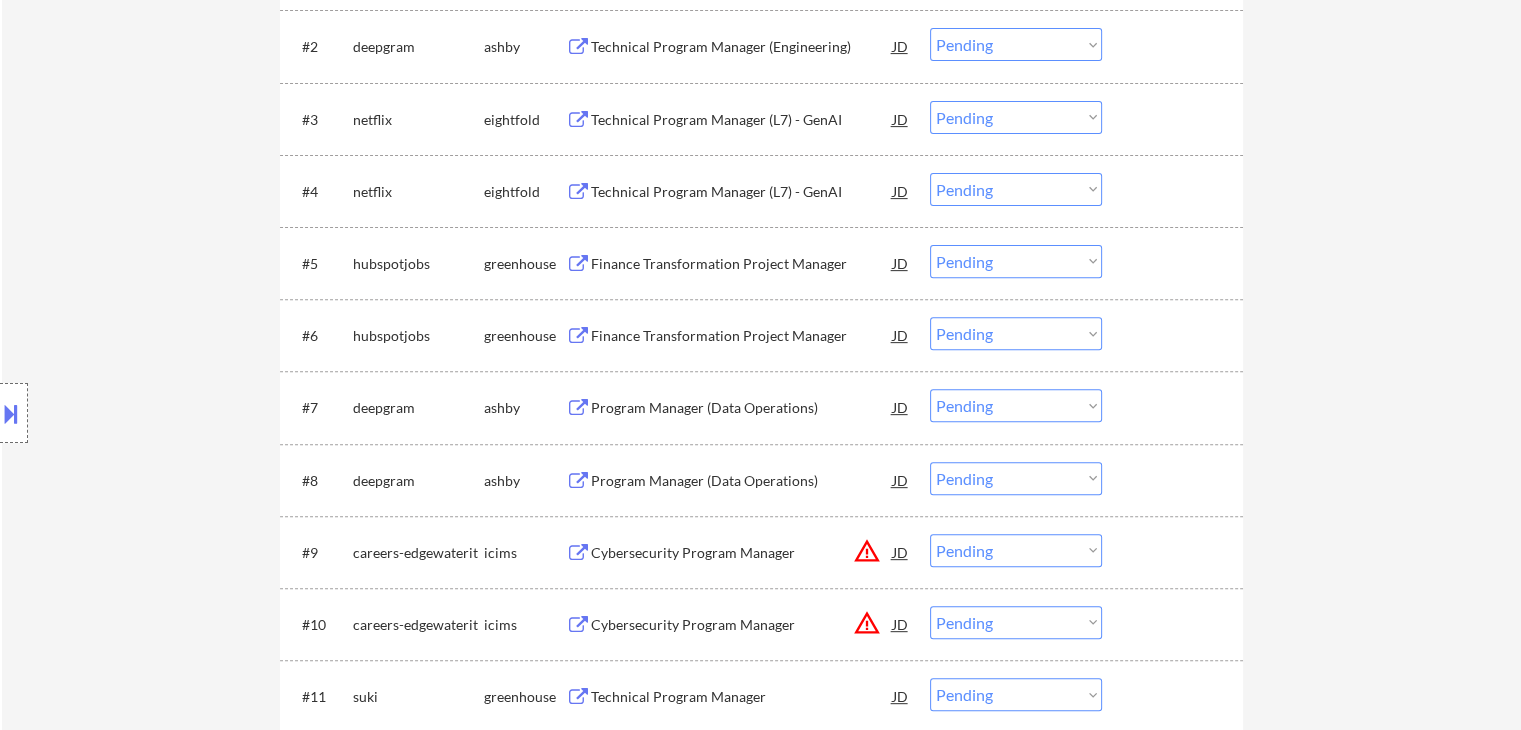 click on "← Return to /applysquad Mailslurp Inbox Job Search Builder Adetayo Oke User Email:  adetayo.oke@gmail.com Application Email:  adetayo.oke@gmail.com Mailslurp Email:  adetayo.oke@mailflux.com LinkedIn:   www.linkedin.com/in/adetayo-oke
Phone:  463-294-9910 Current Location:  Houston, TX, Texas Applies:  76 sent / 200 bought Internal Notes Can work in country of residence?:  yes Squad Notes Minimum salary:  $100,000 Will need Visa to work in that country now/future?:   no Download Resume Add a Job Manually Shah Applications Pending (64) Excluded (125) Applied (76) All (265) View All Results Back 1 / 1
Next Company ATS Title Status Date Applied #1 deepgram ashby Technical Program Manager (Engineering) JD Choose an option... Pending Applied Excluded (Questions) Excluded (Expired) Excluded (Location) Excluded (Bad Match) Excluded (Blocklist) Excluded (Salary) Excluded (Other) #2 deepgram ashby Technical Program Manager (Engineering) JD Choose an option... Pending Applied Excluded (Questions) Excluded (Other)" at bounding box center (761, 2085) 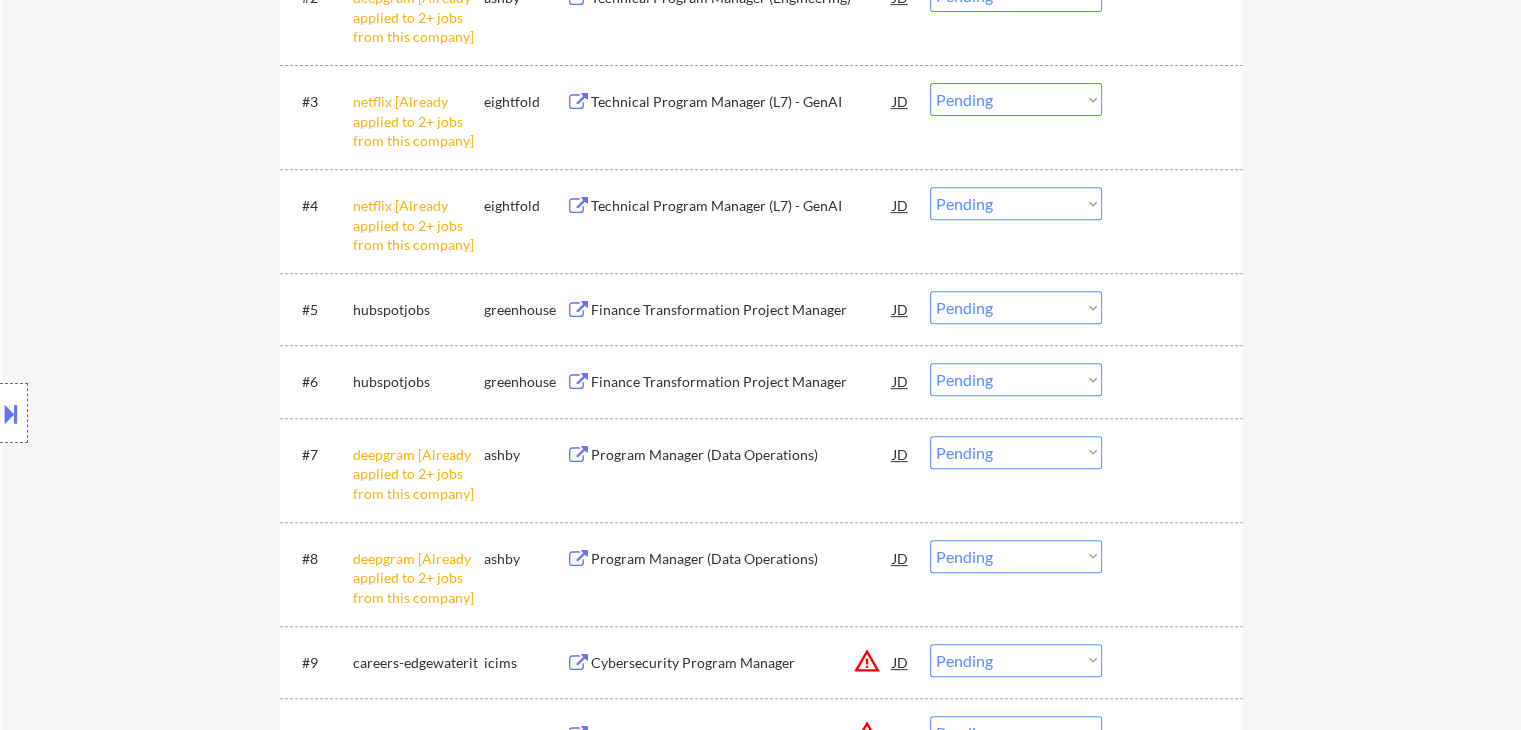 scroll, scrollTop: 803, scrollLeft: 0, axis: vertical 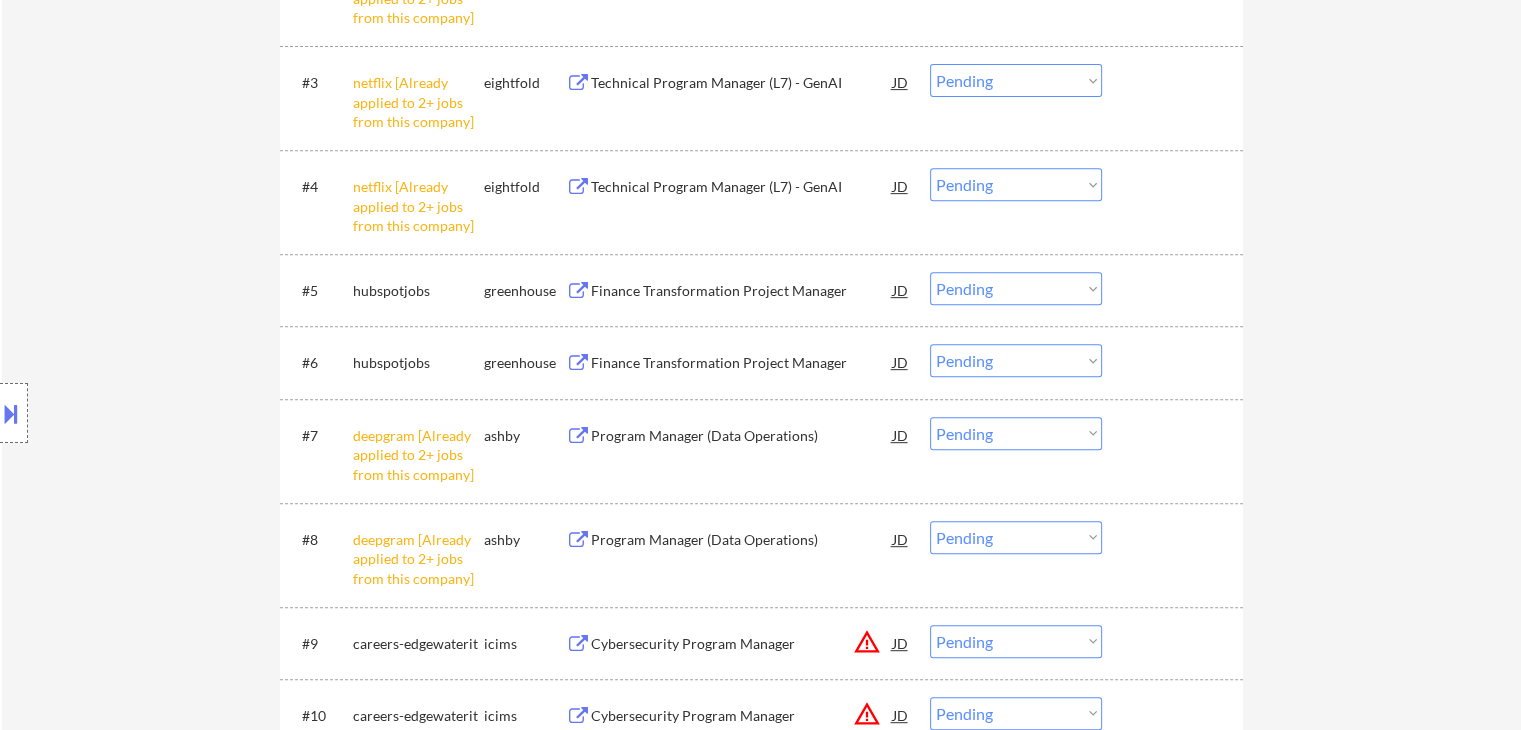 click on "← Return to /applysquad Mailslurp Inbox Job Search Builder Adetayo Oke User Email:  adetayo.oke@gmail.com Application Email:  adetayo.oke@gmail.com Mailslurp Email:  adetayo.oke@mailflux.com LinkedIn:   www.linkedin.com/in/adetayo-oke
Phone:  463-294-9910 Current Location:  Houston, TX, Texas Applies:  76 sent / 200 bought Internal Notes Can work in country of residence?:  yes Squad Notes Minimum salary:  $100,000 Will need Visa to work in that country now/future?:   no Download Resume Add a Job Manually Shah Applications Pending (64) Excluded (125) Applied (76) All (265) View All Results Back 1 / 1
Next Company ATS Title Status Date Applied #1 deepgram [Already applied to 2+ jobs from this company] ashby Technical Program Manager (Engineering) JD Choose an option... Pending Applied Excluded (Questions) Excluded (Expired) Excluded (Location) Excluded (Bad Match) Excluded (Blocklist) Excluded (Salary) Excluded (Other) #2 deepgram [Already applied to 2+ jobs from this company] ashby JD Choose an option..." at bounding box center (761, 2418) 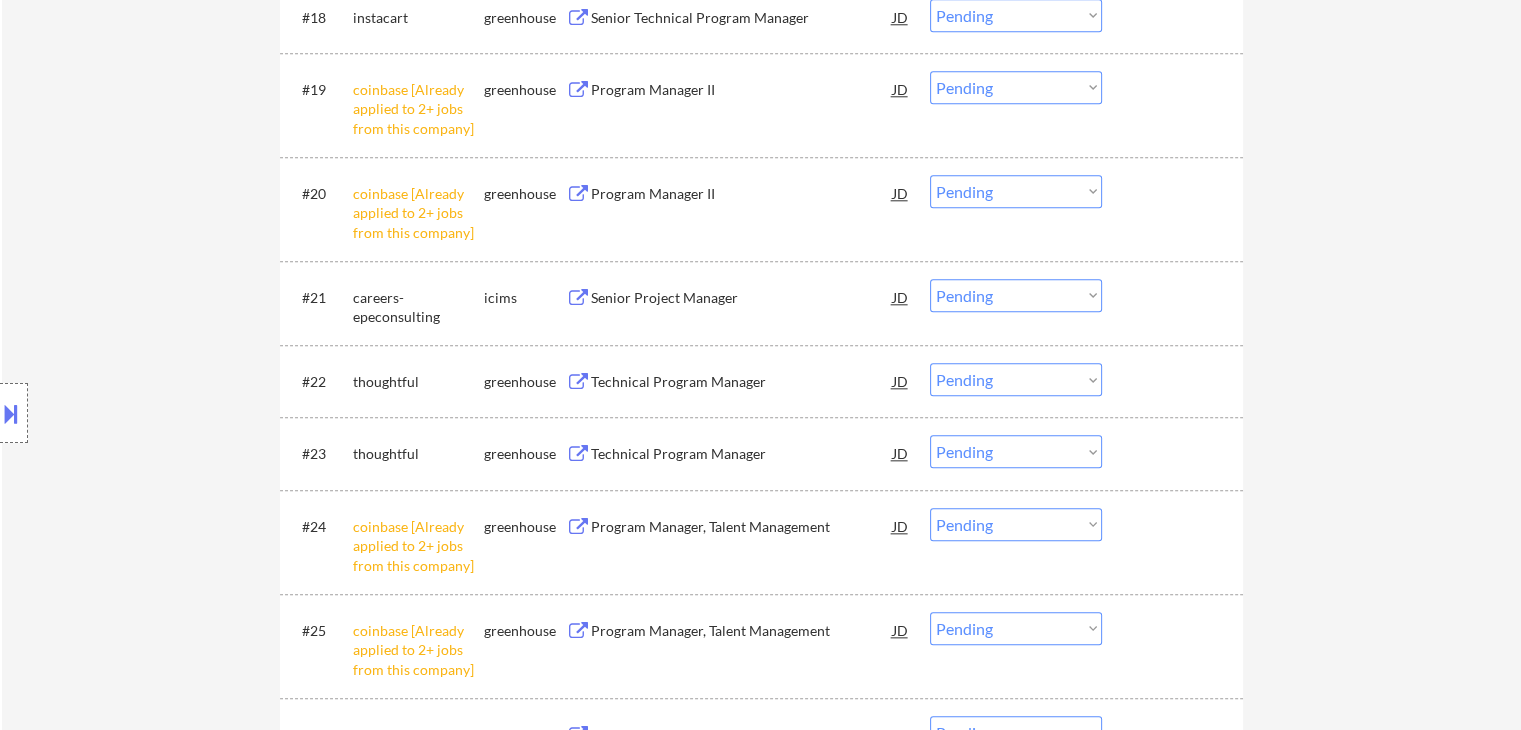 click on "← Return to /applysquad Mailslurp Inbox Job Search Builder Adetayo Oke User Email:  adetayo.oke@gmail.com Application Email:  adetayo.oke@gmail.com Mailslurp Email:  adetayo.oke@mailflux.com LinkedIn:   www.linkedin.com/in/adetayo-oke
Phone:  463-294-9910 Current Location:  Houston, TX, Texas Applies:  76 sent / 200 bought Internal Notes Can work in country of residence?:  yes Squad Notes Minimum salary:  $100,000 Will need Visa to work in that country now/future?:   no Download Resume Add a Job Manually Shah Applications Pending (64) Excluded (125) Applied (76) All (265) View All Results Back 1 / 1
Next Company ATS Title Status Date Applied #1 deepgram [Already applied to 2+ jobs from this company] ashby Technical Program Manager (Engineering) JD Choose an option... Pending Applied Excluded (Questions) Excluded (Expired) Excluded (Location) Excluded (Bad Match) Excluded (Blocklist) Excluded (Salary) Excluded (Other) #2 deepgram [Already applied to 2+ jobs from this company] ashby JD Choose an option..." at bounding box center [761, 1118] 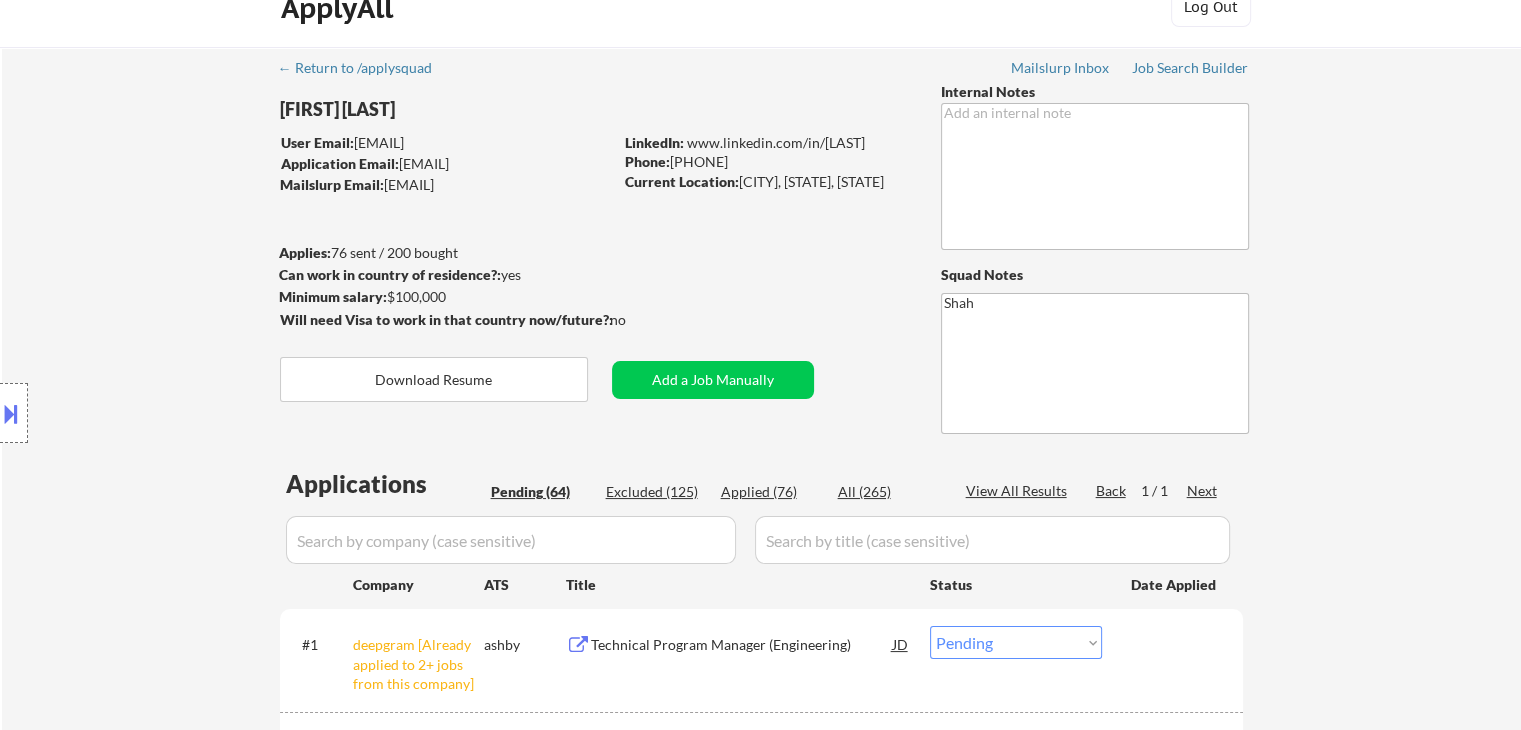 scroll, scrollTop: 0, scrollLeft: 0, axis: both 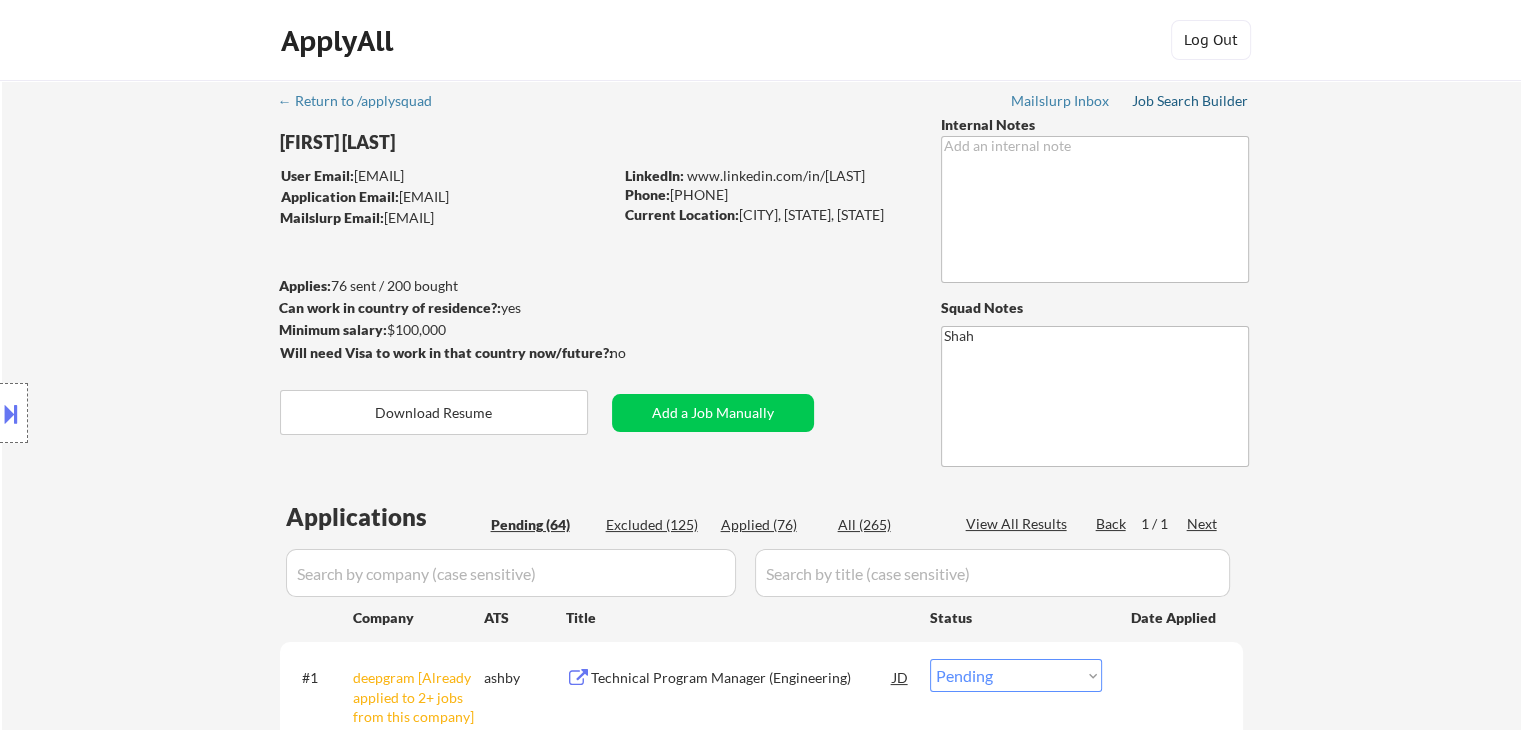 click on "Job Search Builder" at bounding box center [1190, 101] 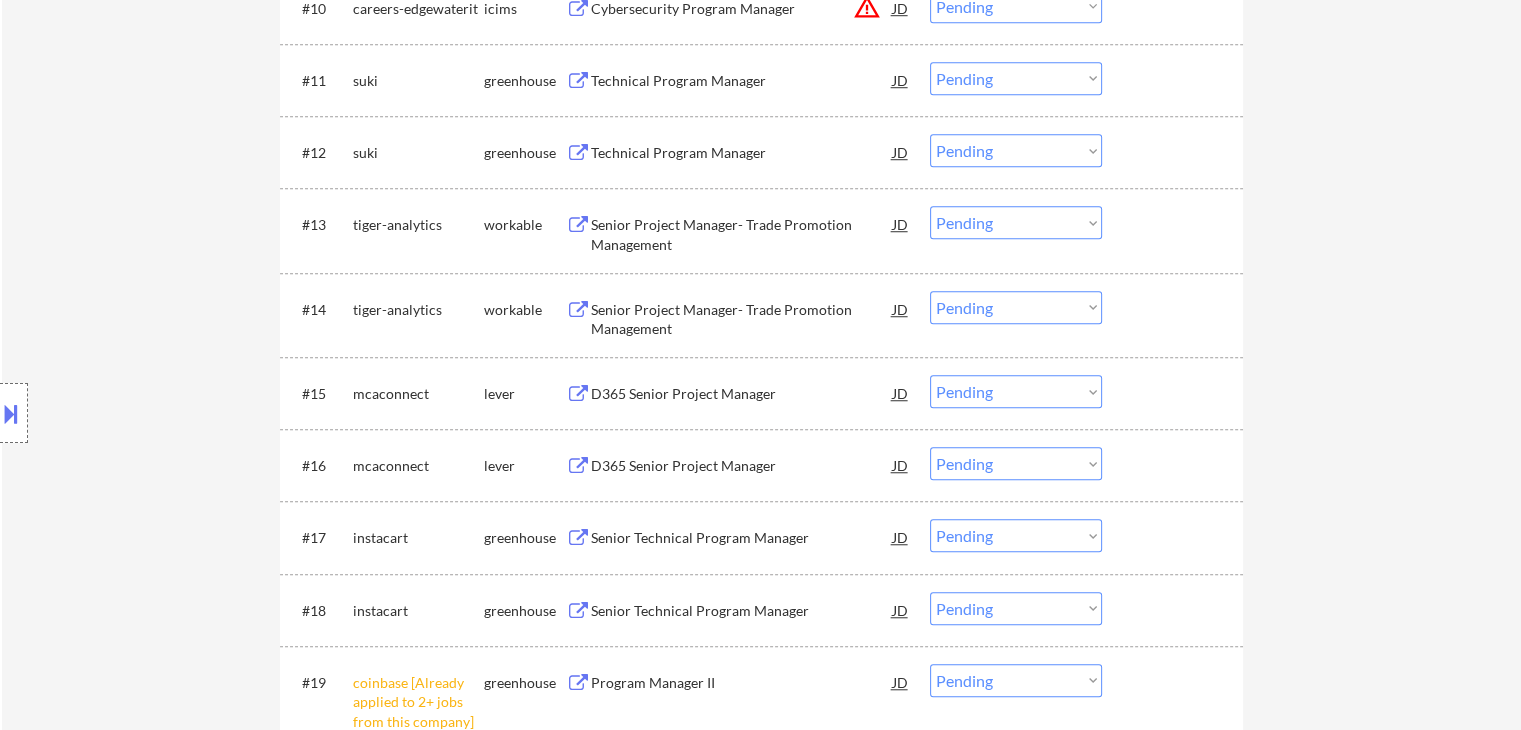 scroll, scrollTop: 1600, scrollLeft: 0, axis: vertical 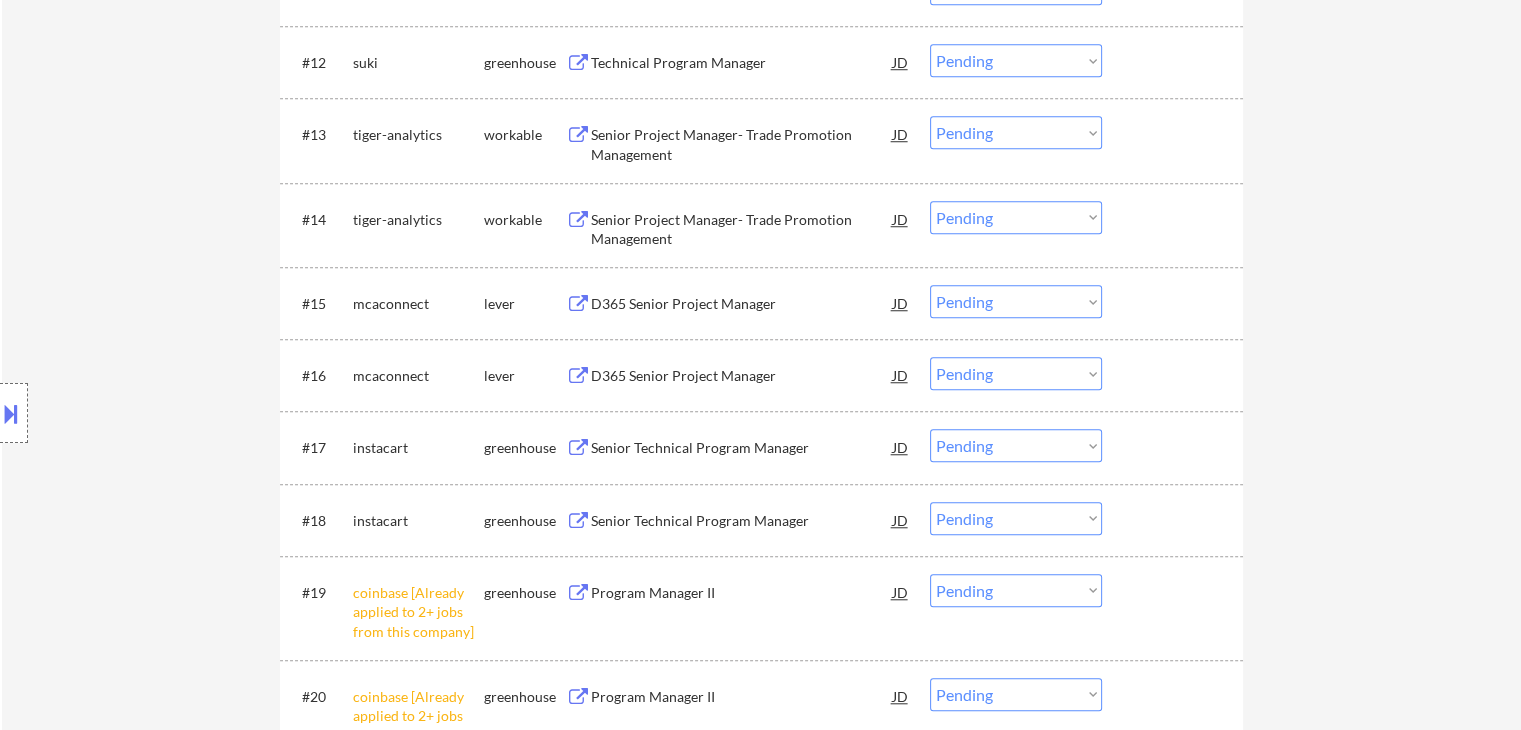 click on "Senior Technical Program Manager" at bounding box center [742, 448] 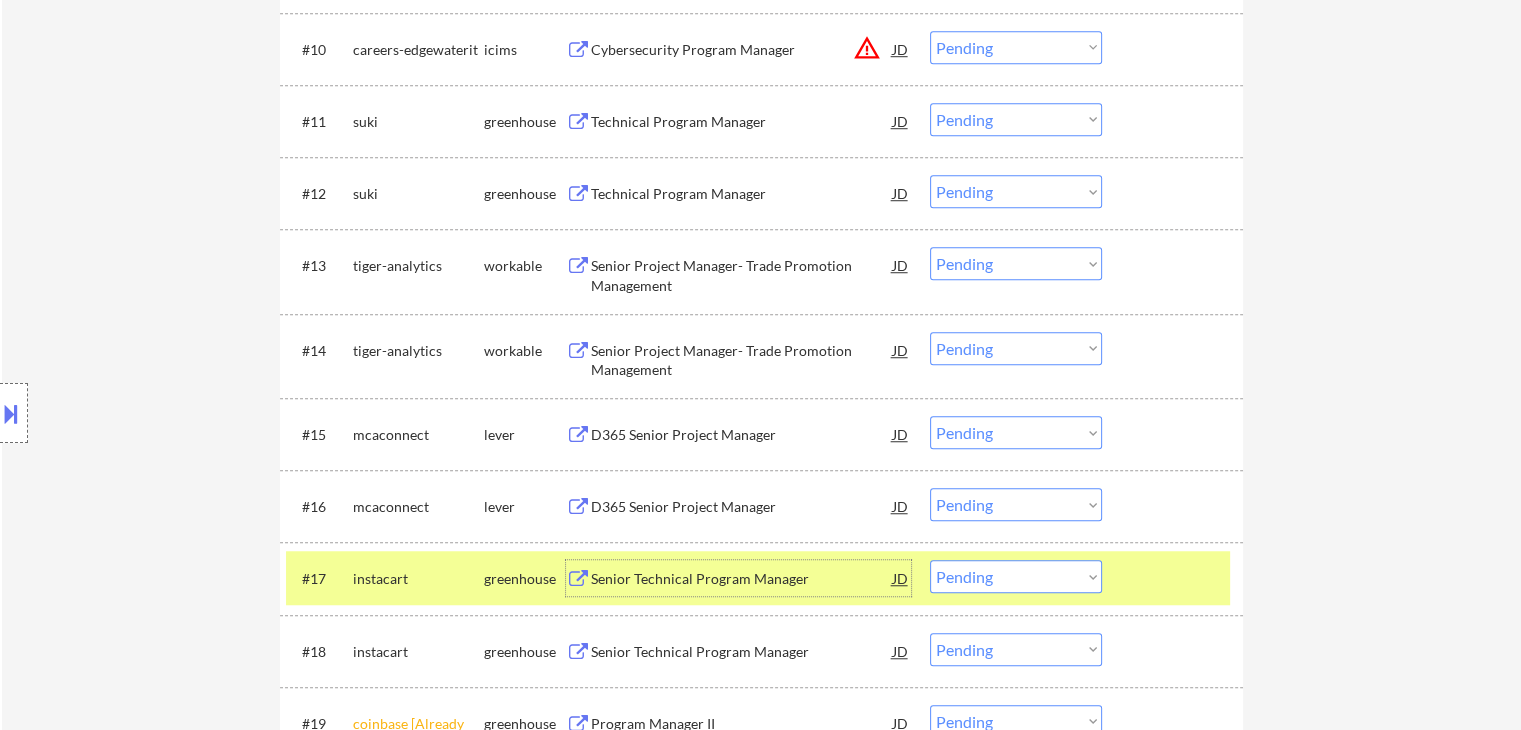scroll, scrollTop: 1000, scrollLeft: 0, axis: vertical 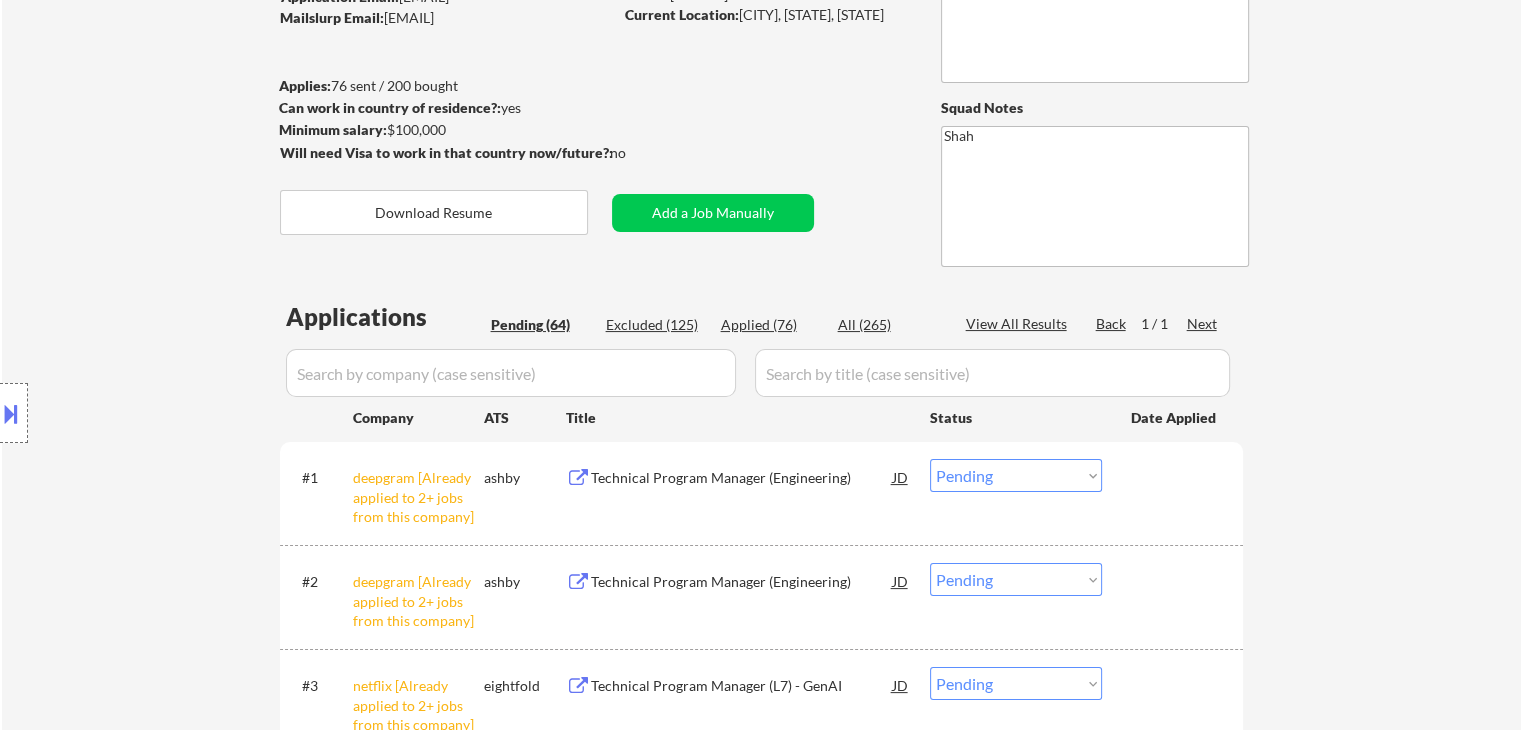 click on "Applied (76)" at bounding box center (771, 325) 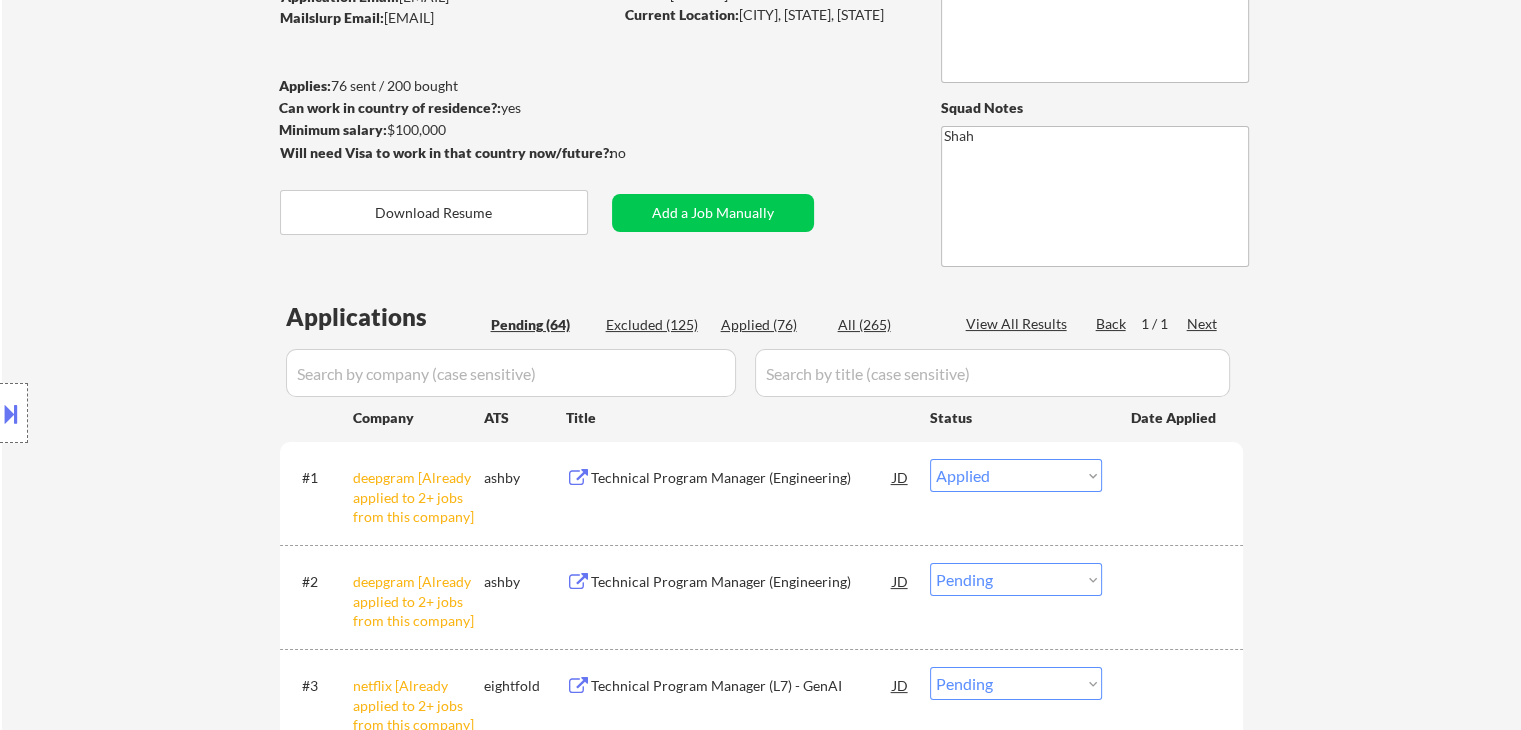 select on ""applied"" 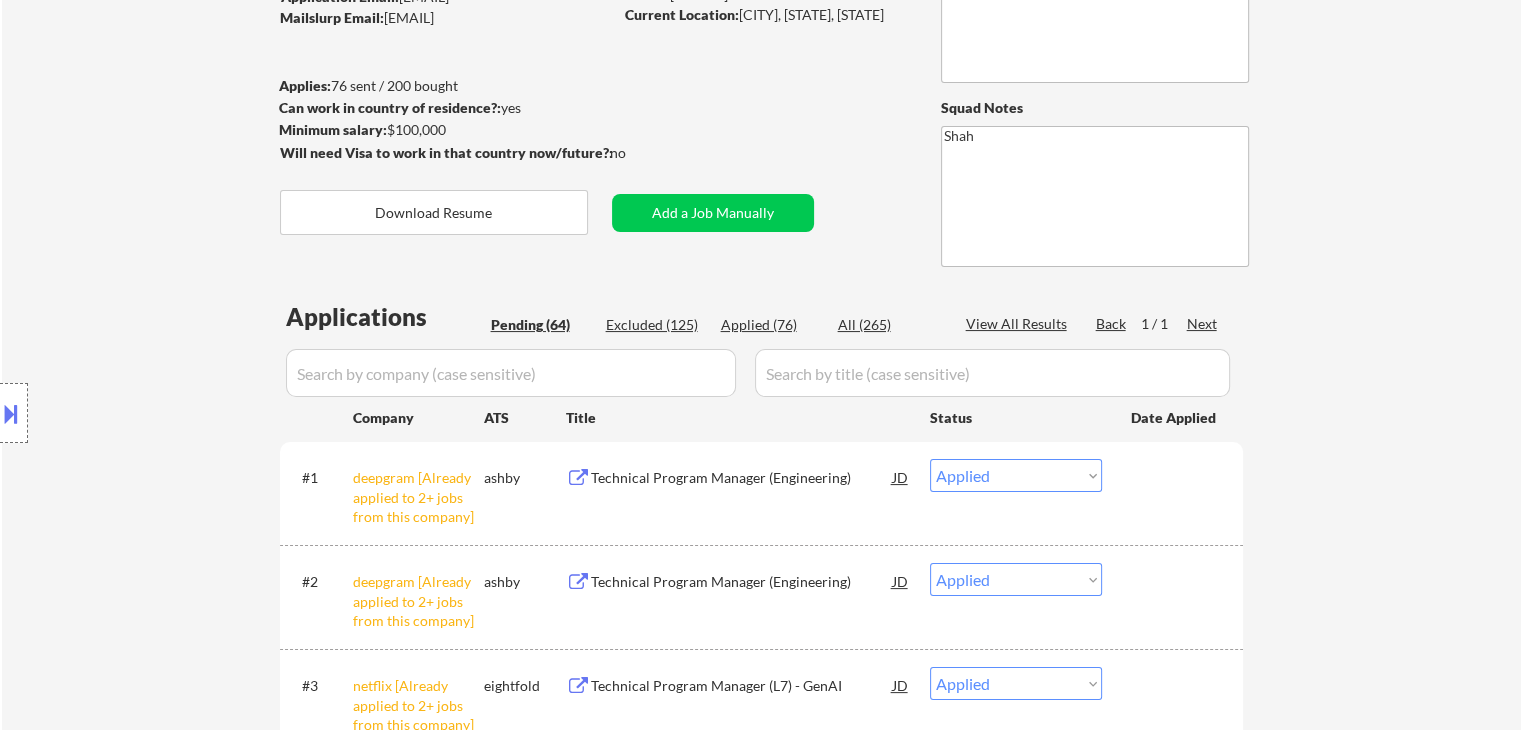 select on ""applied"" 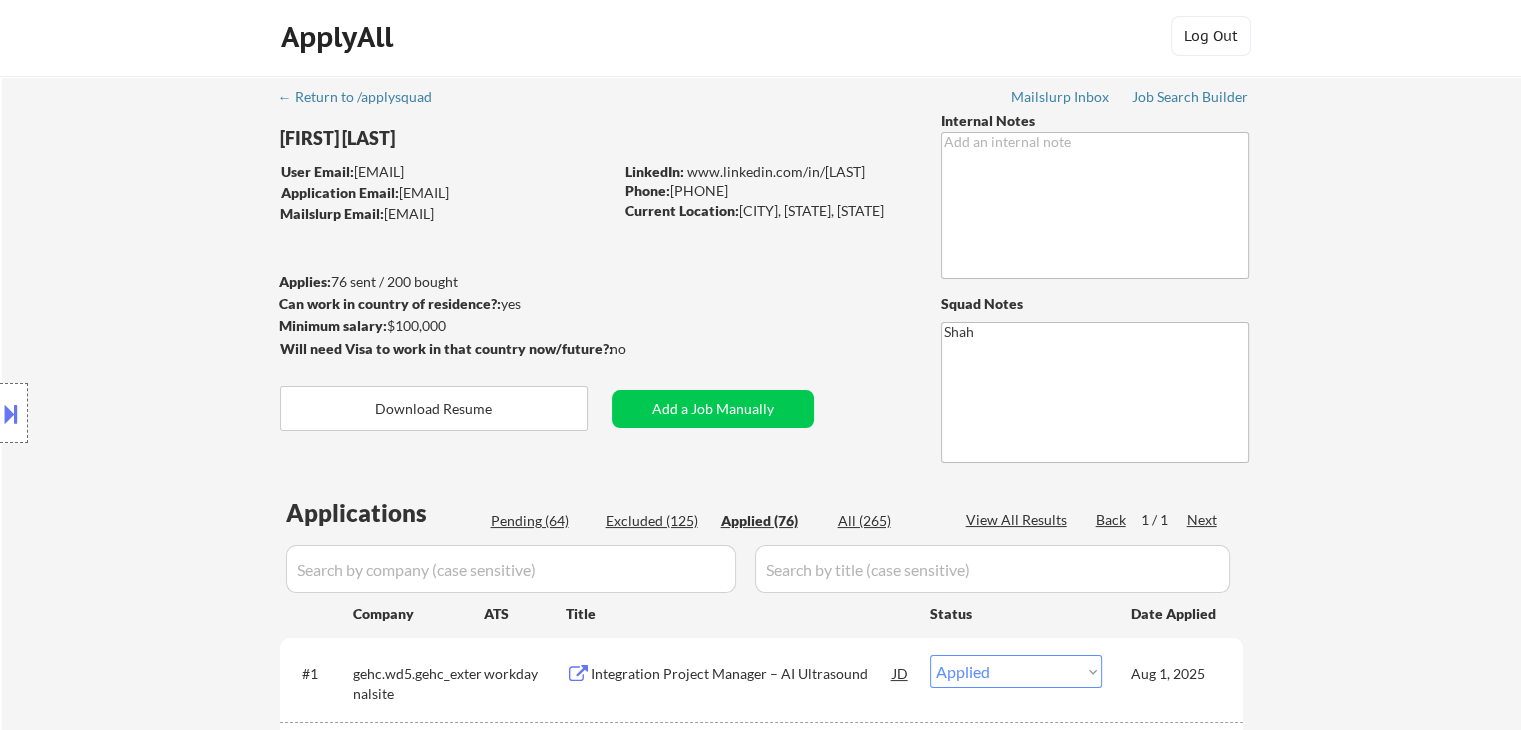 scroll, scrollTop: 0, scrollLeft: 0, axis: both 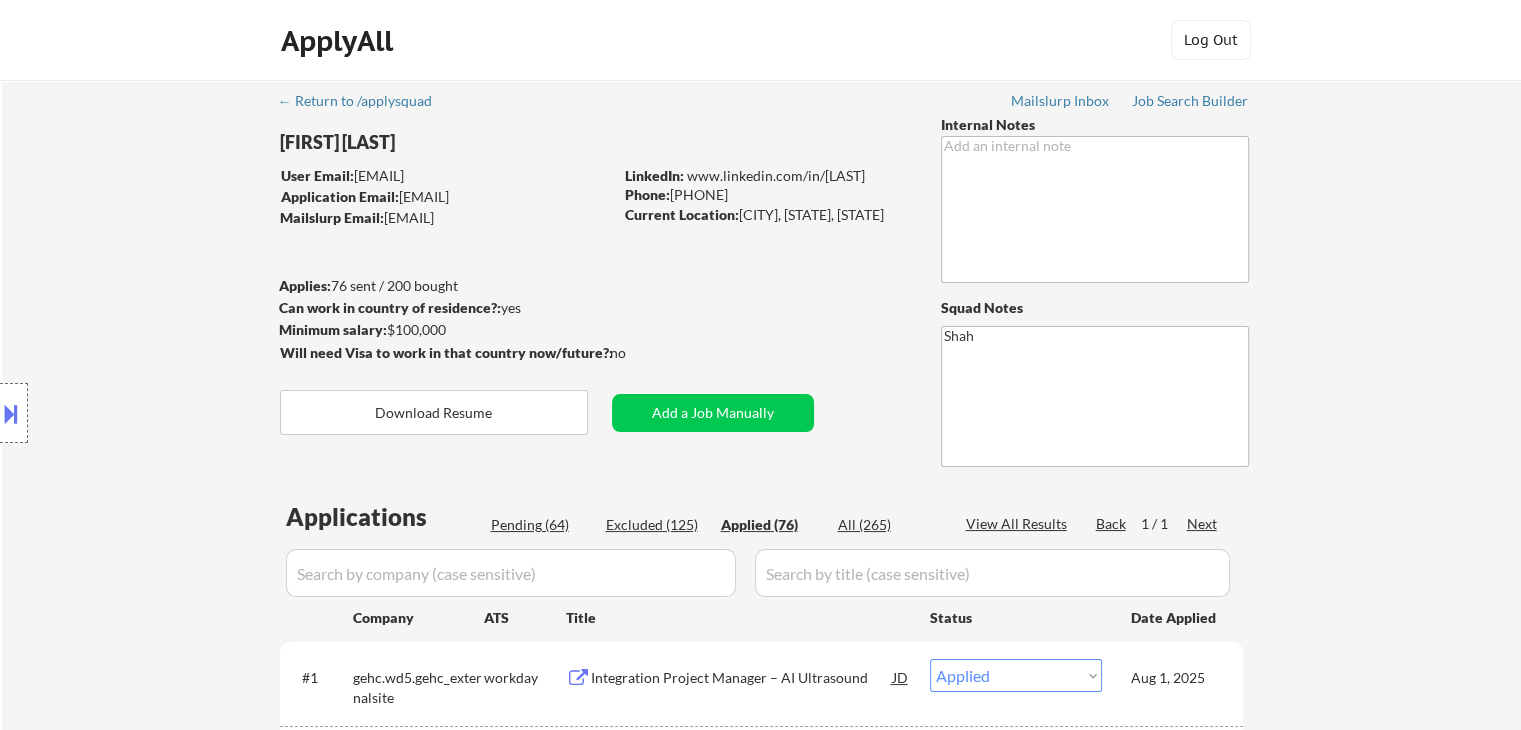 click on "Pending (64)" at bounding box center [541, 525] 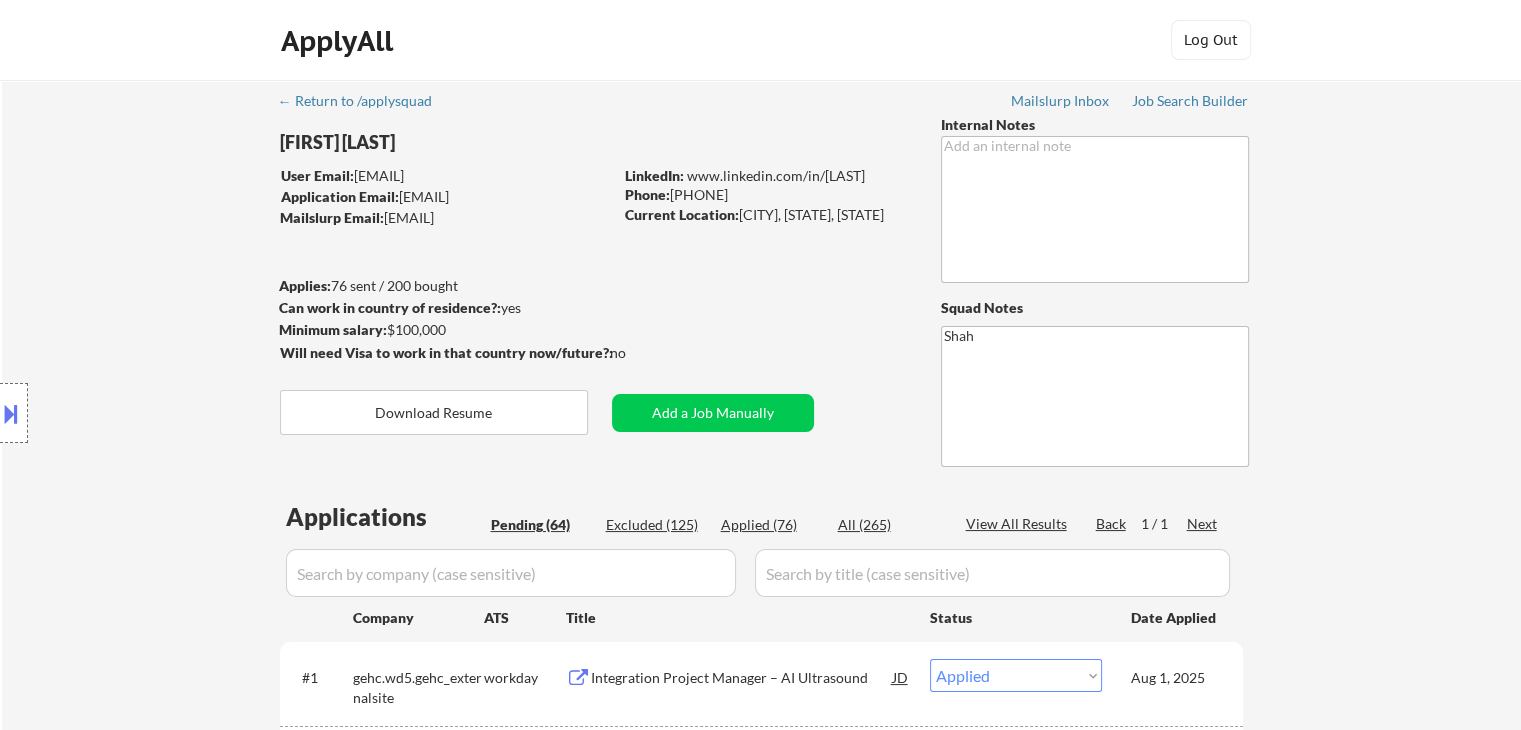 select on ""pending"" 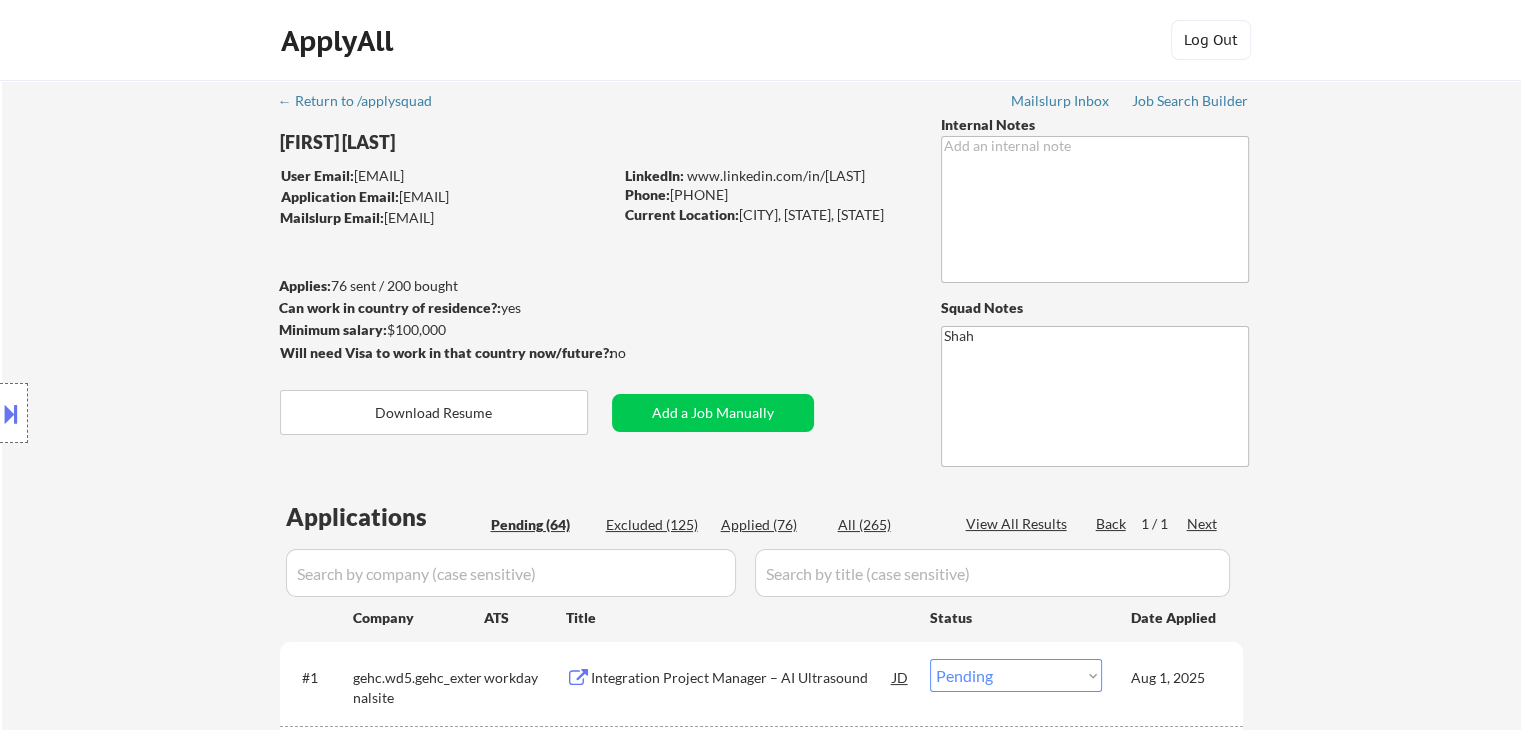 select on ""pending"" 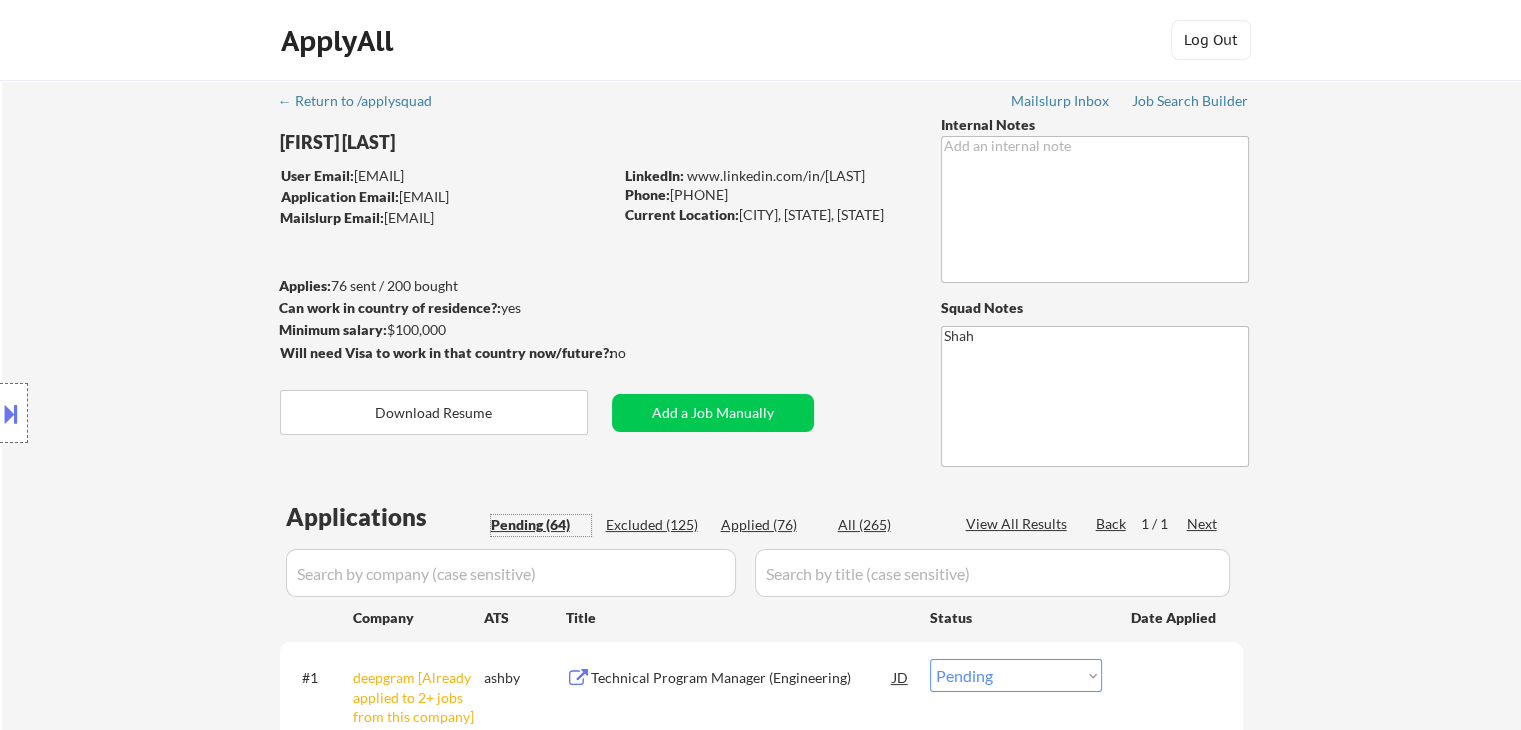 click at bounding box center [11, 413] 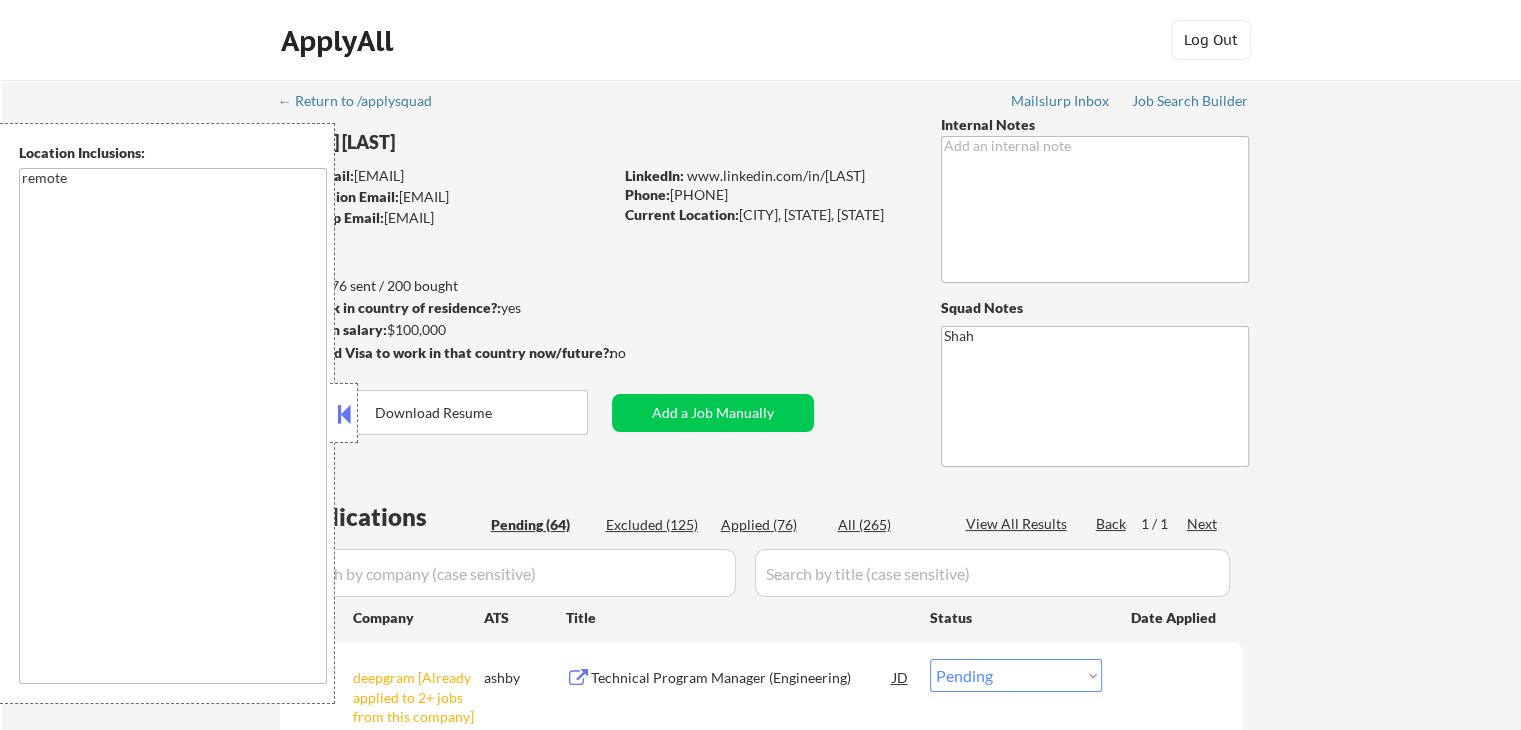 click at bounding box center [344, 414] 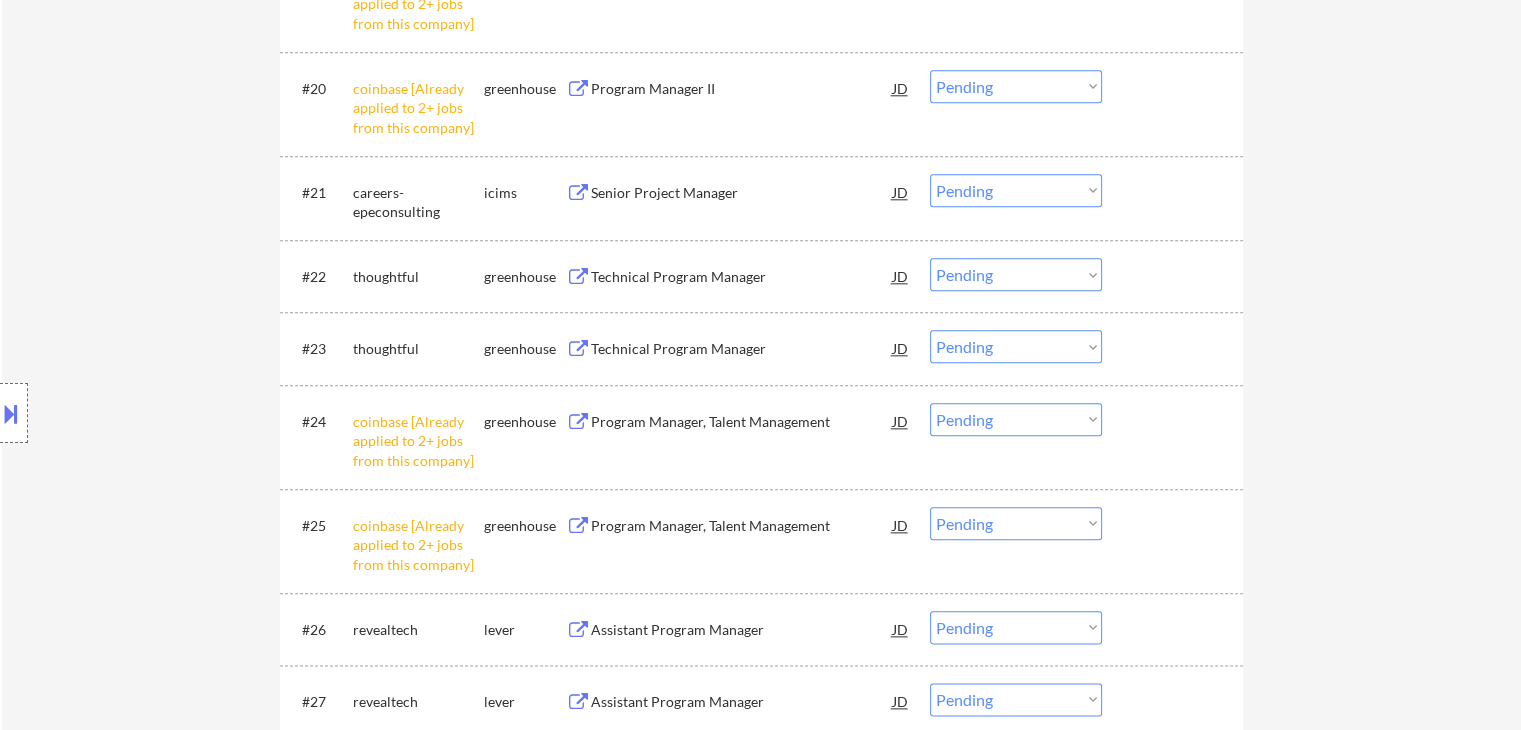 scroll, scrollTop: 2300, scrollLeft: 0, axis: vertical 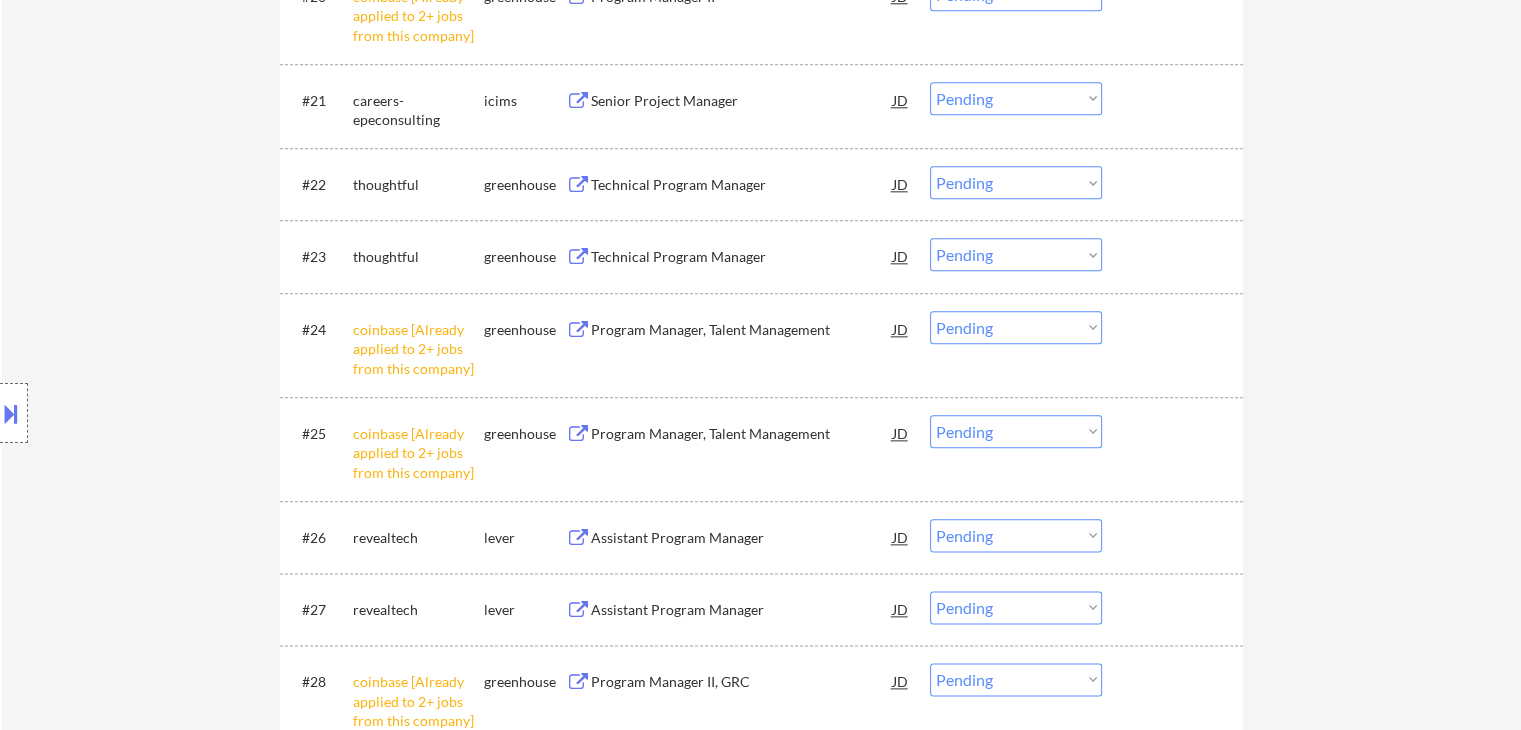 click on "Assistant Program Manager" at bounding box center (742, 538) 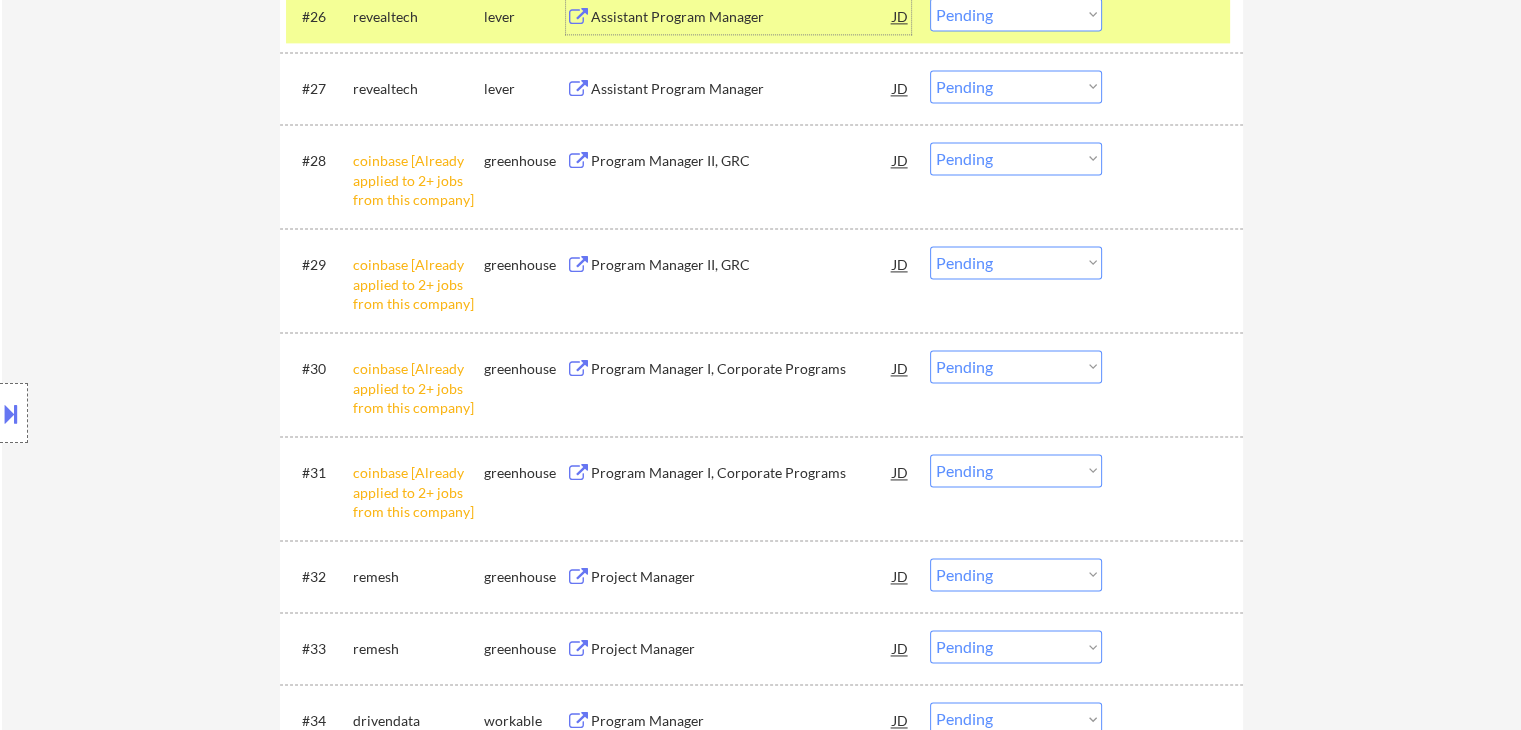 scroll, scrollTop: 3100, scrollLeft: 0, axis: vertical 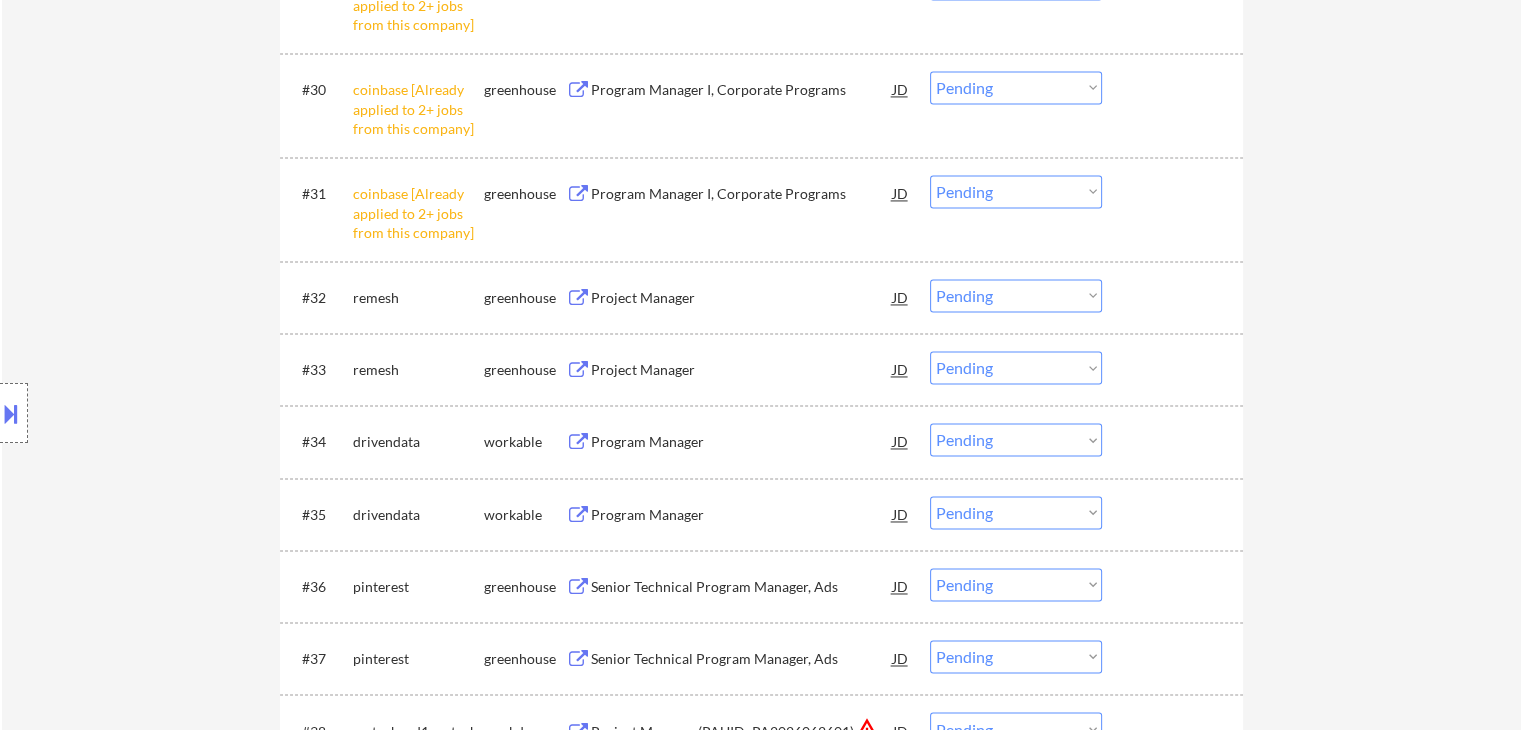 click on "Project Manager" at bounding box center (742, 298) 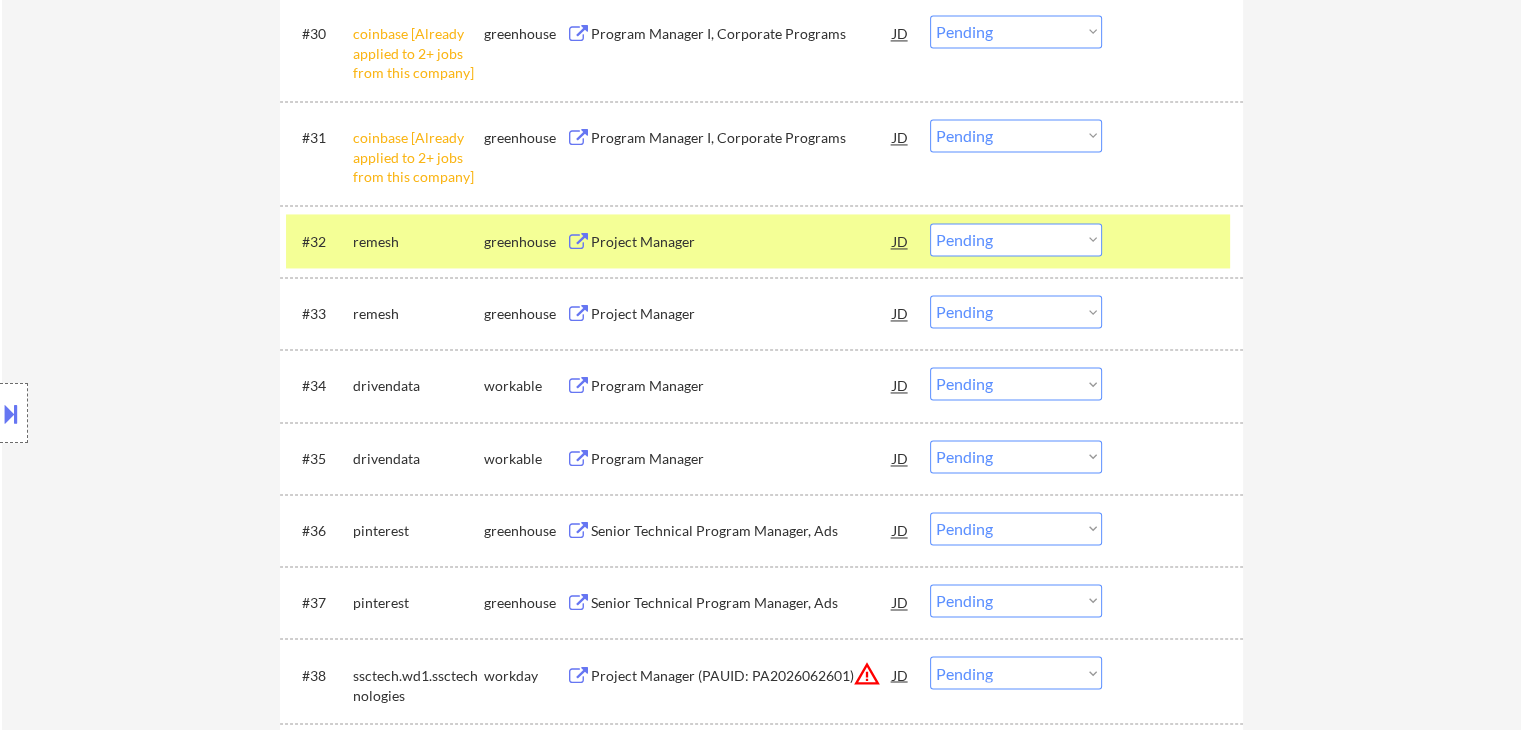 scroll, scrollTop: 3200, scrollLeft: 0, axis: vertical 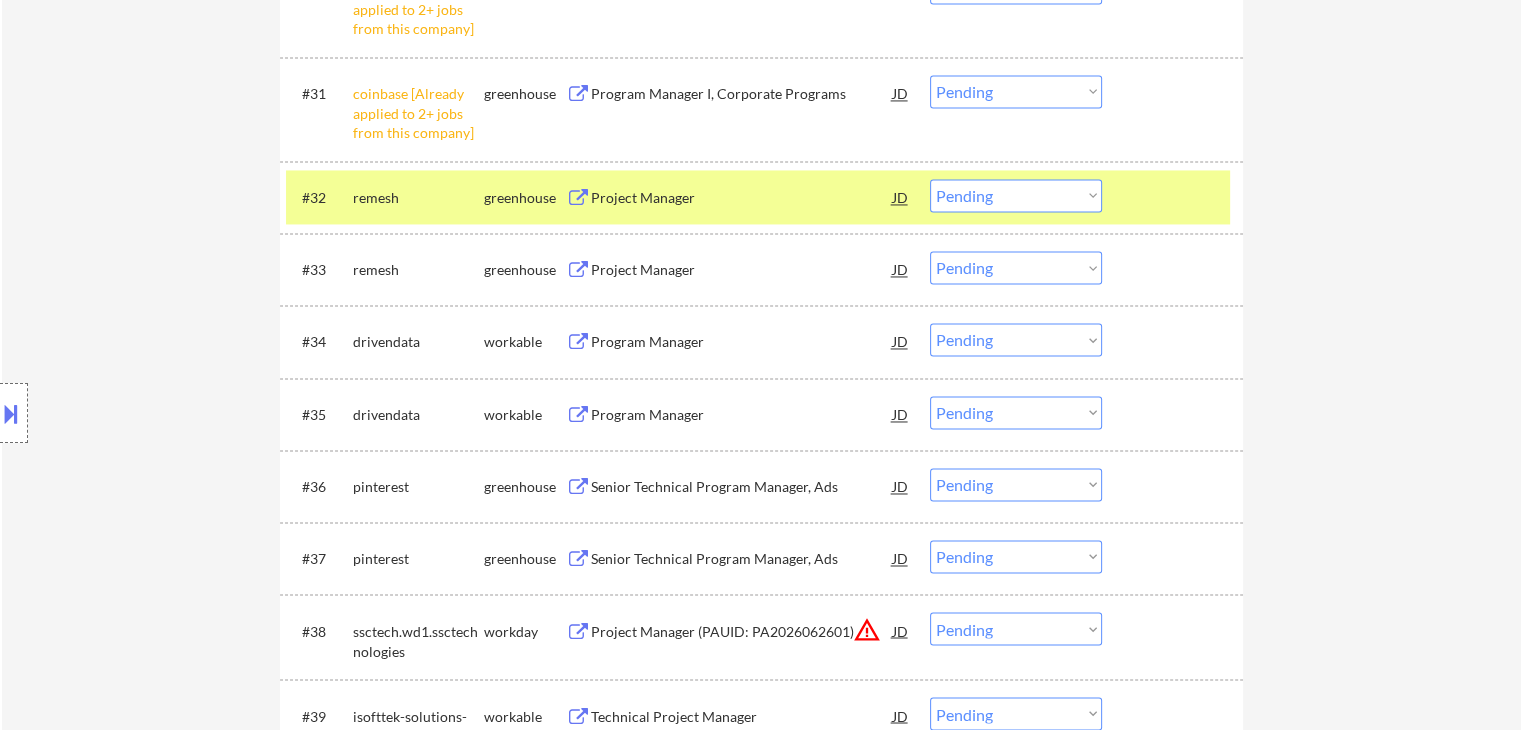 click on "Program Manager" at bounding box center (742, 415) 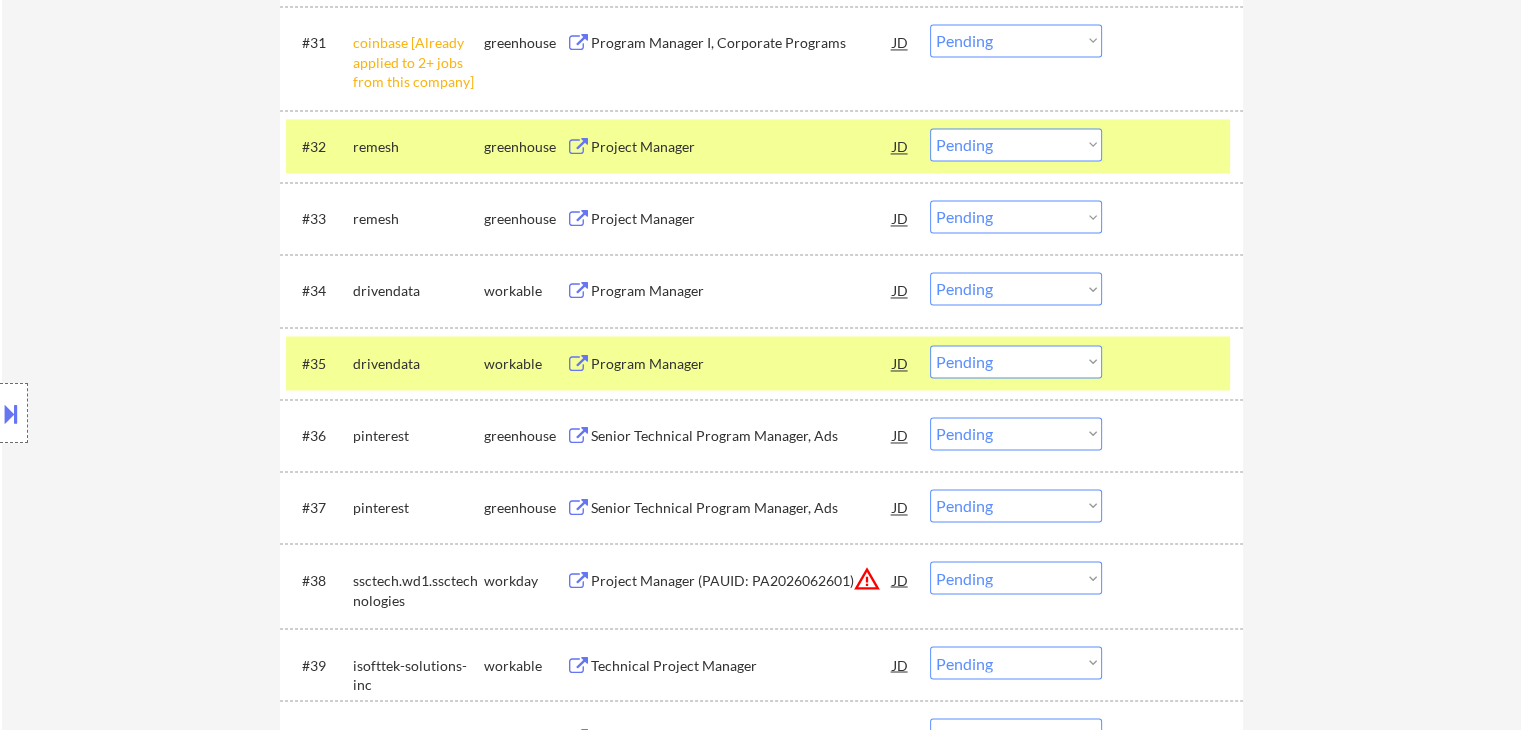 scroll, scrollTop: 3300, scrollLeft: 0, axis: vertical 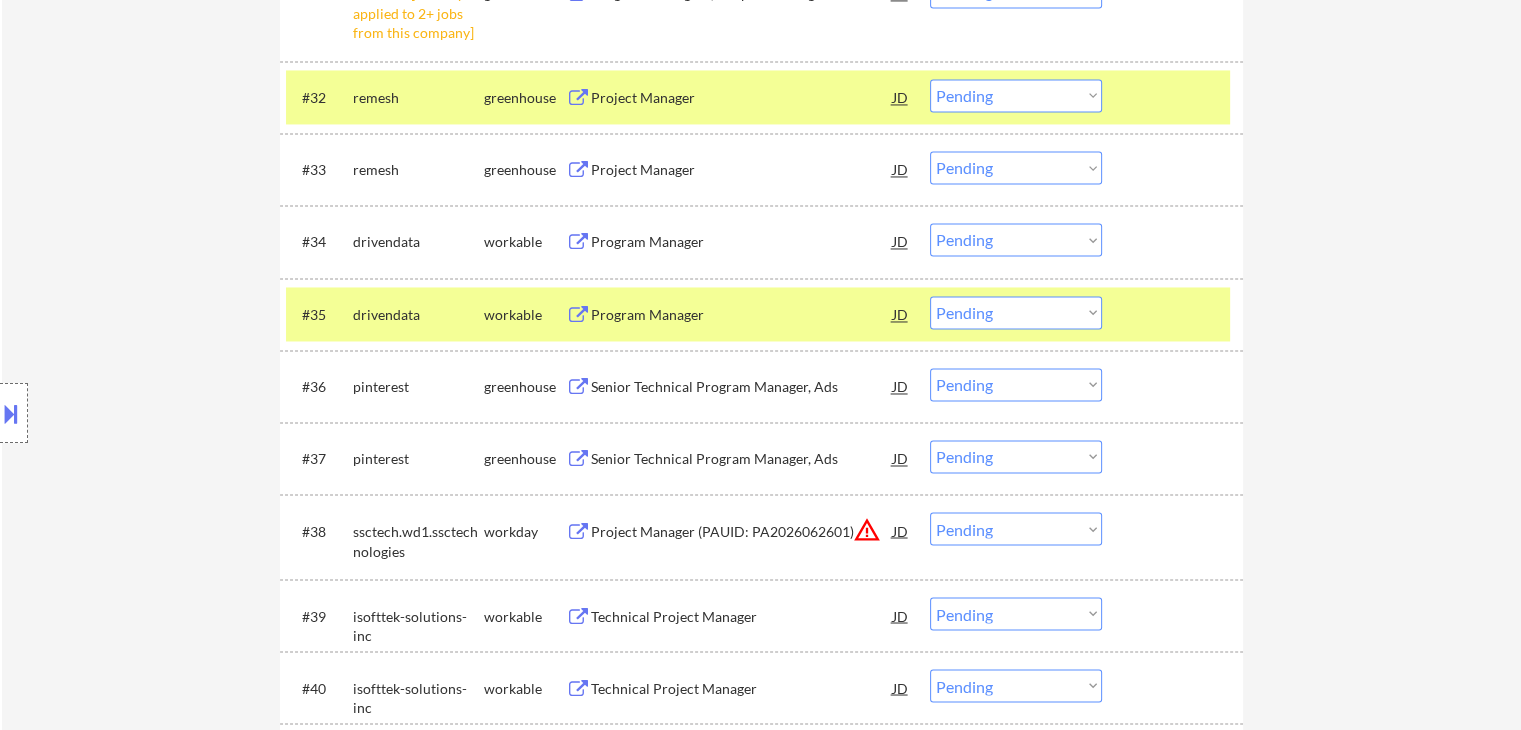 click on "Senior Technical Program Manager, Ads" at bounding box center (742, 459) 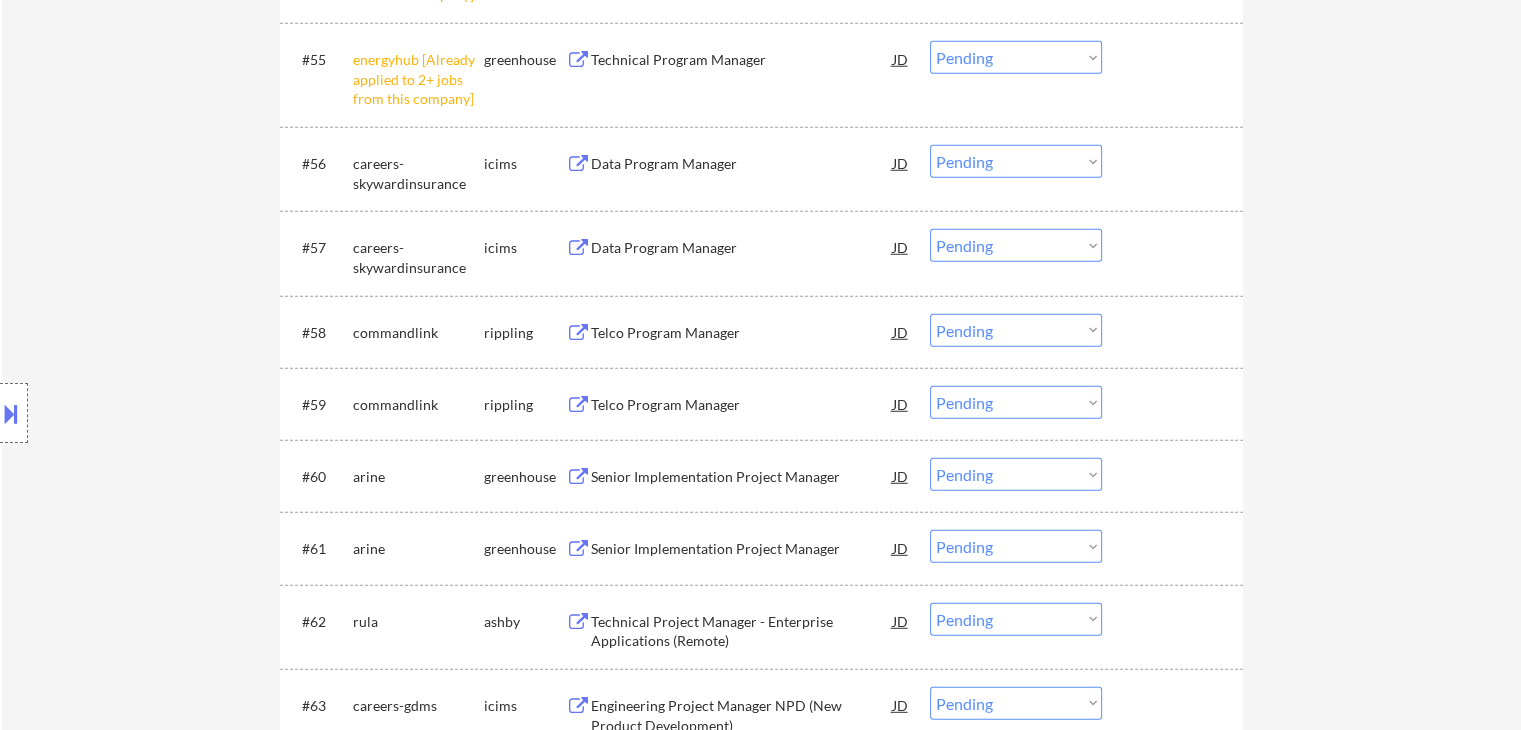 scroll, scrollTop: 5500, scrollLeft: 0, axis: vertical 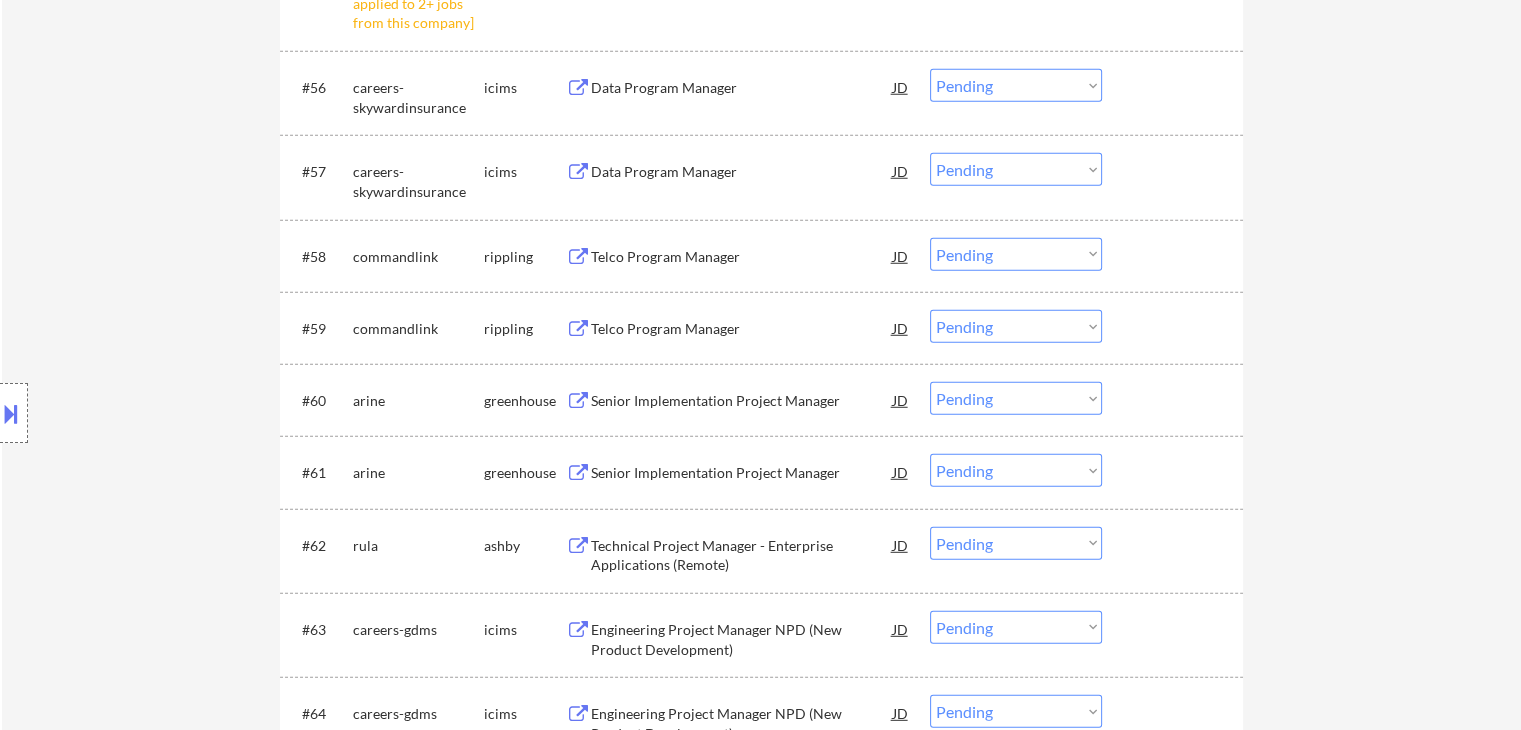 click on "Senior Implementation Project Manager" at bounding box center [742, 401] 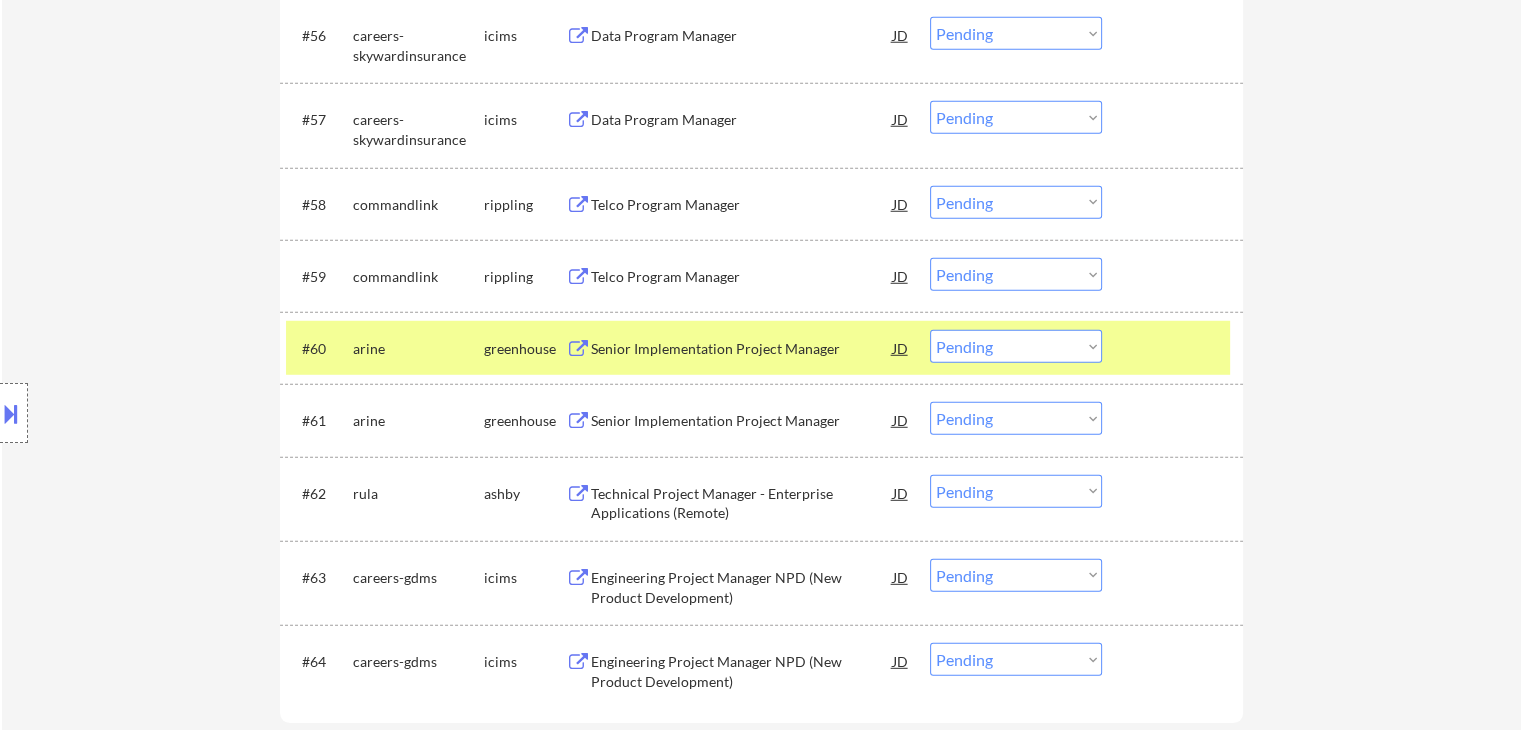 scroll, scrollTop: 5600, scrollLeft: 0, axis: vertical 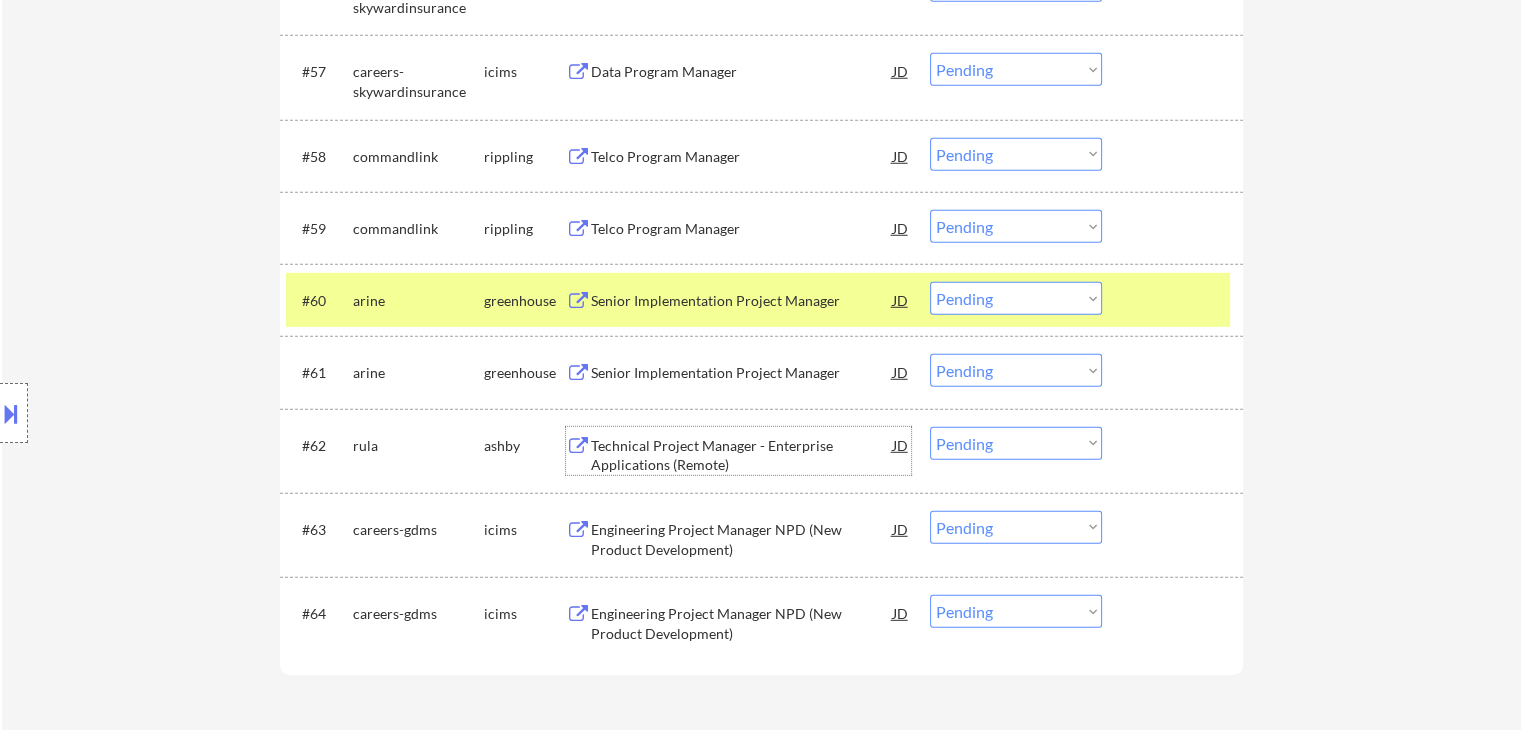 click on "Technical Project Manager - Enterprise Applications (Remote)" at bounding box center (742, 455) 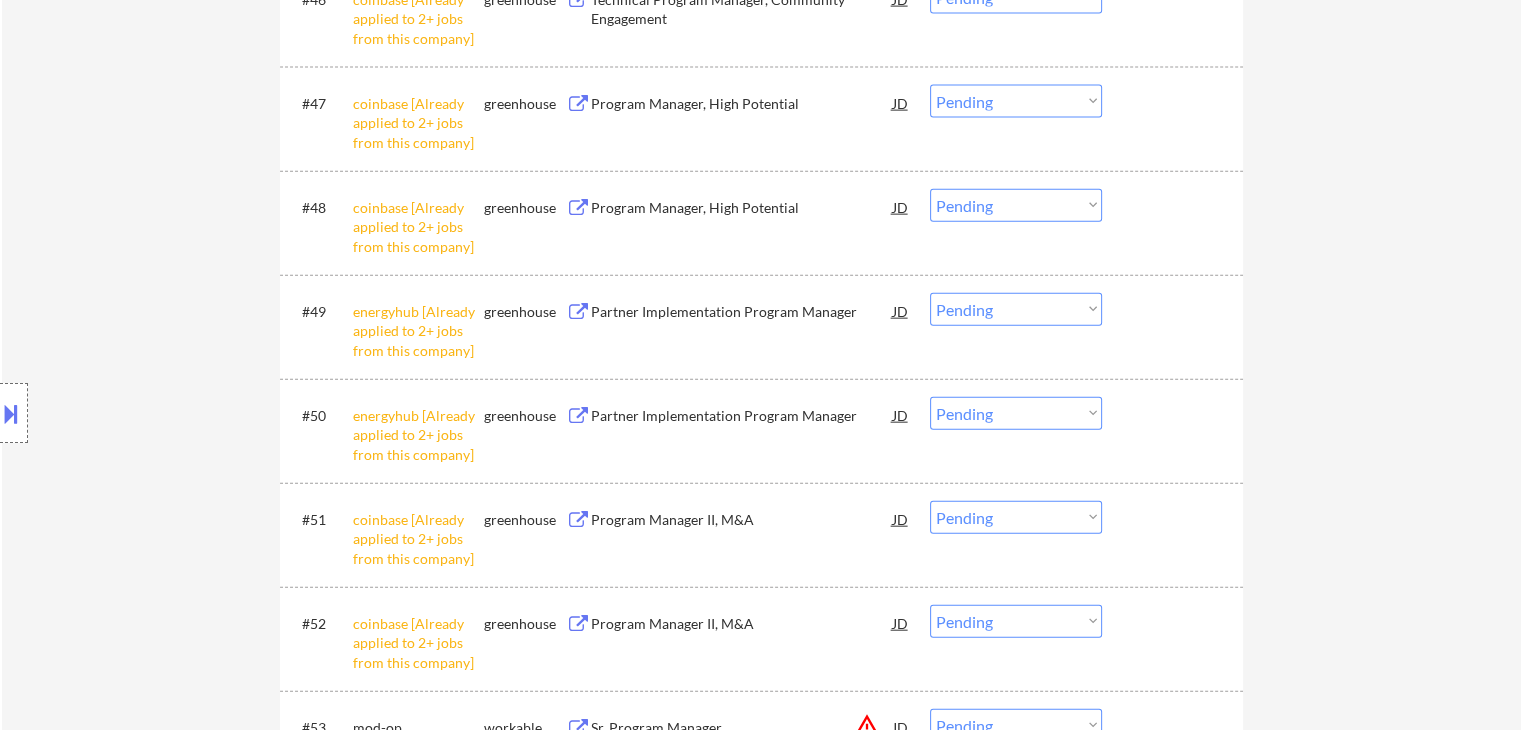 scroll, scrollTop: 4300, scrollLeft: 0, axis: vertical 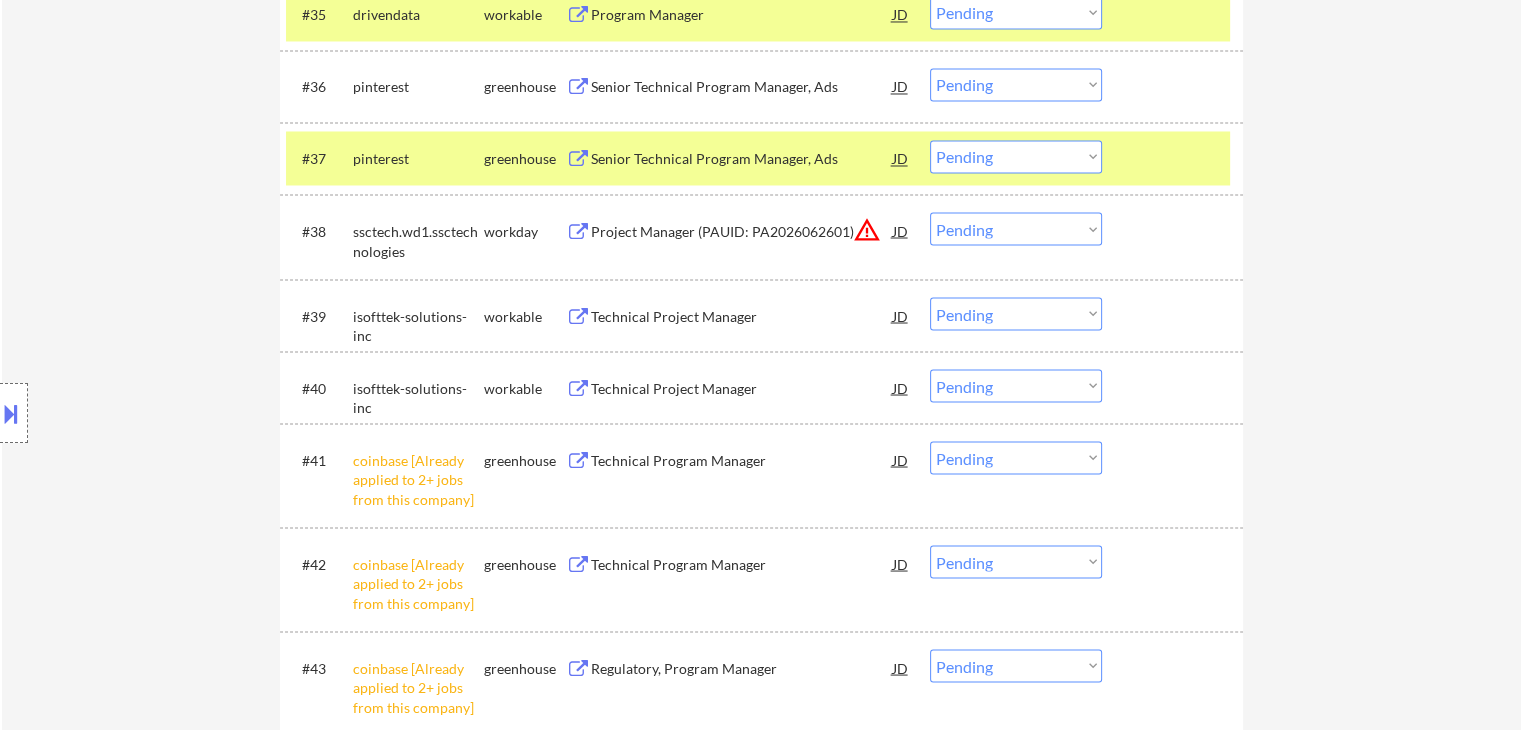 click on "Technical Project Manager" at bounding box center [742, 316] 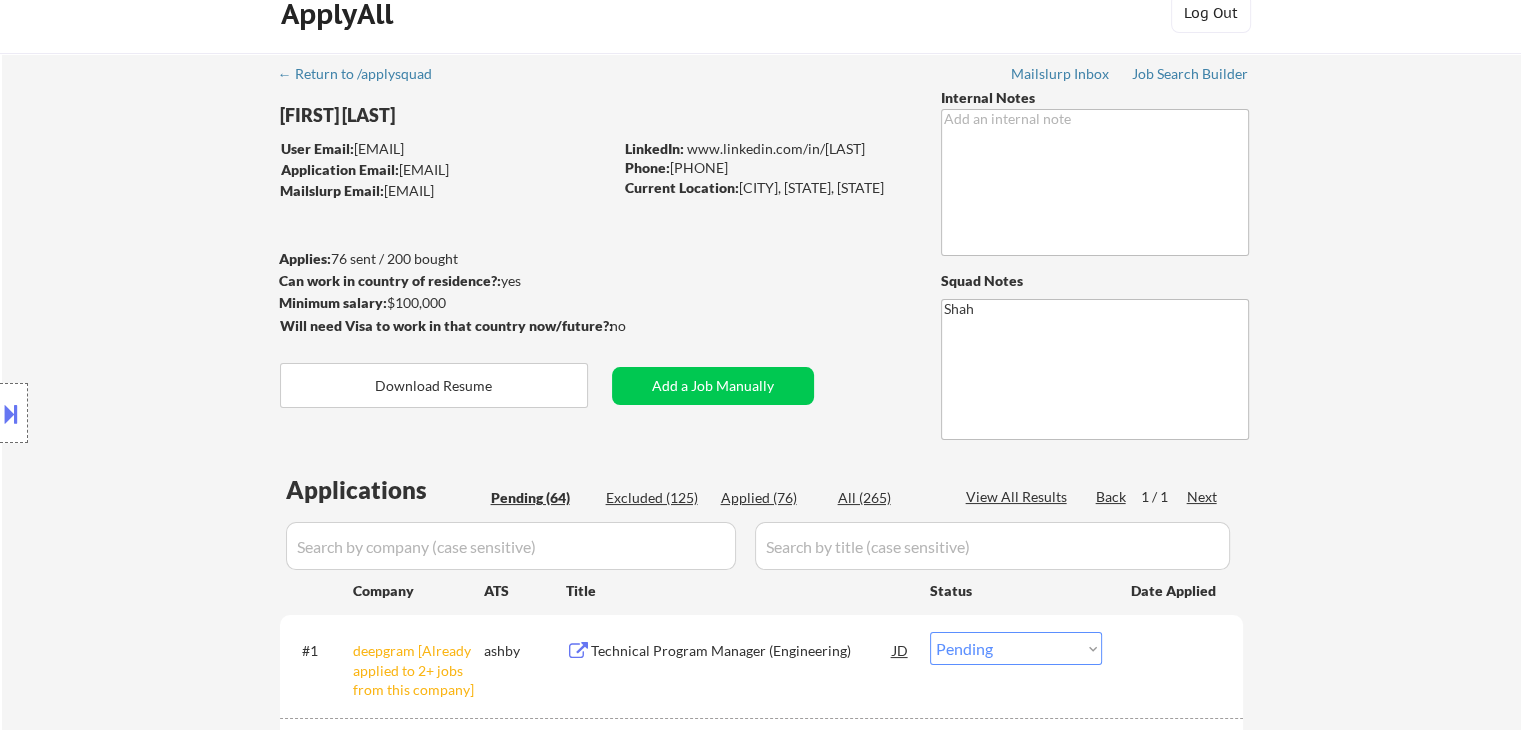 scroll, scrollTop: 0, scrollLeft: 0, axis: both 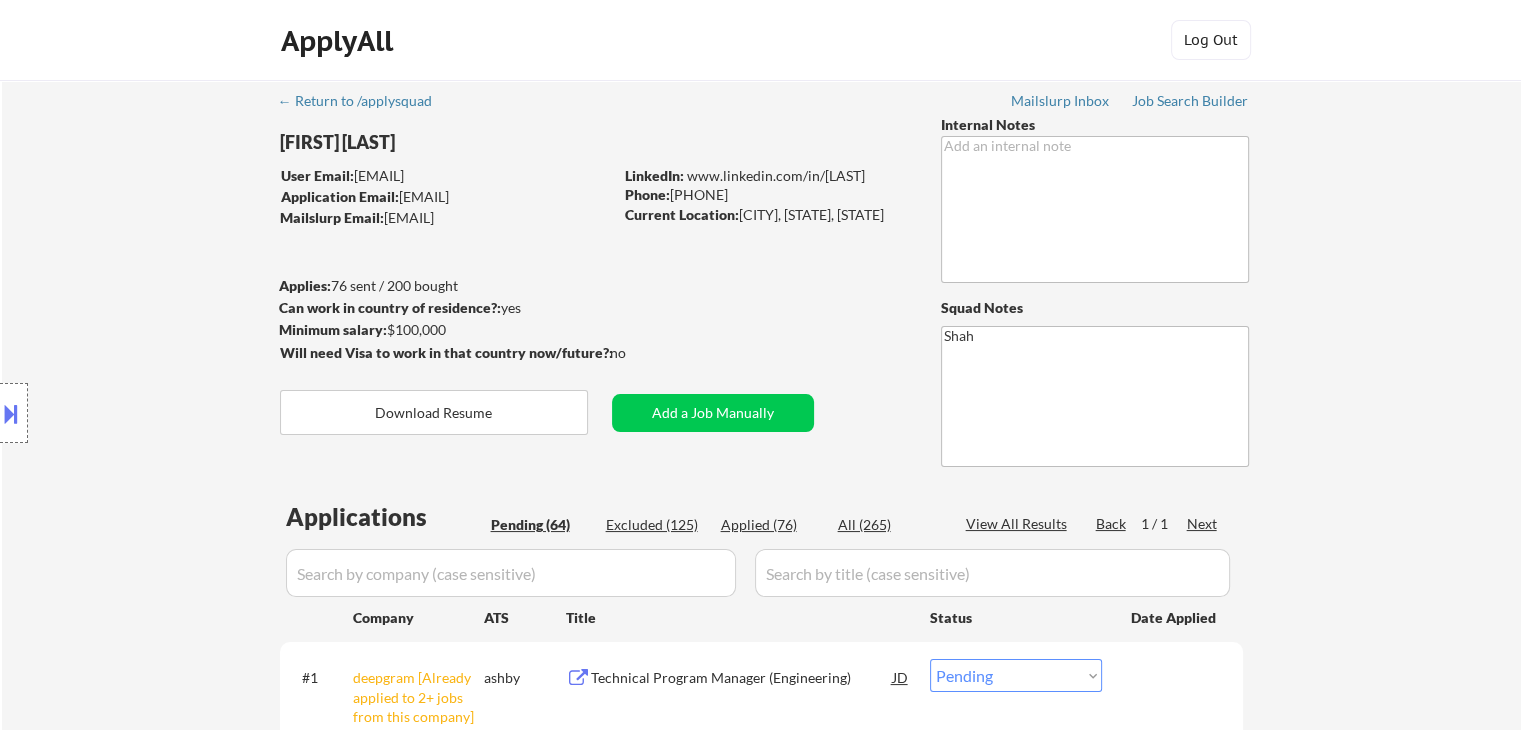 click on "Location Inclusions: remote" at bounding box center (179, 413) 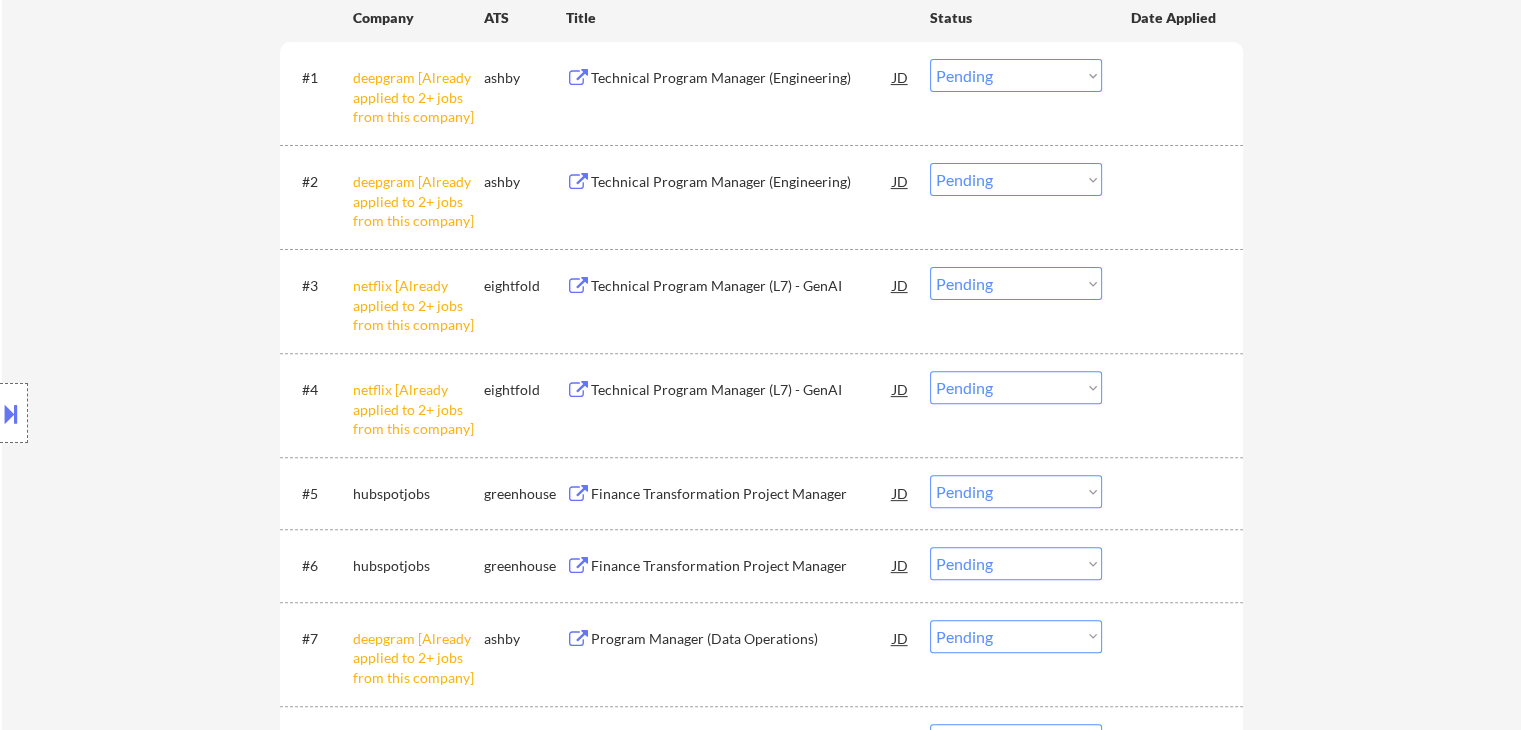 scroll, scrollTop: 1000, scrollLeft: 0, axis: vertical 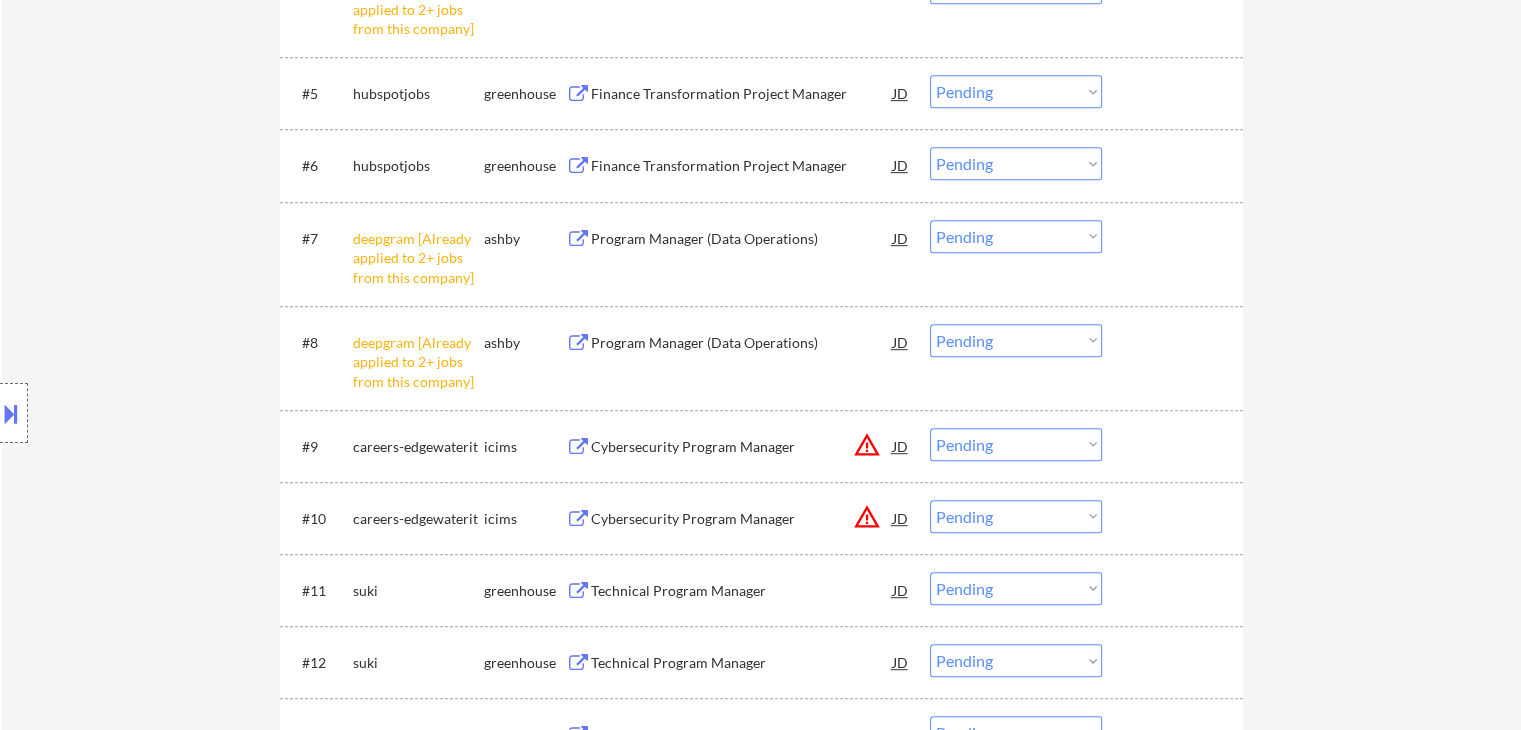 click on "Finance Transformation Project Manager" at bounding box center [742, 94] 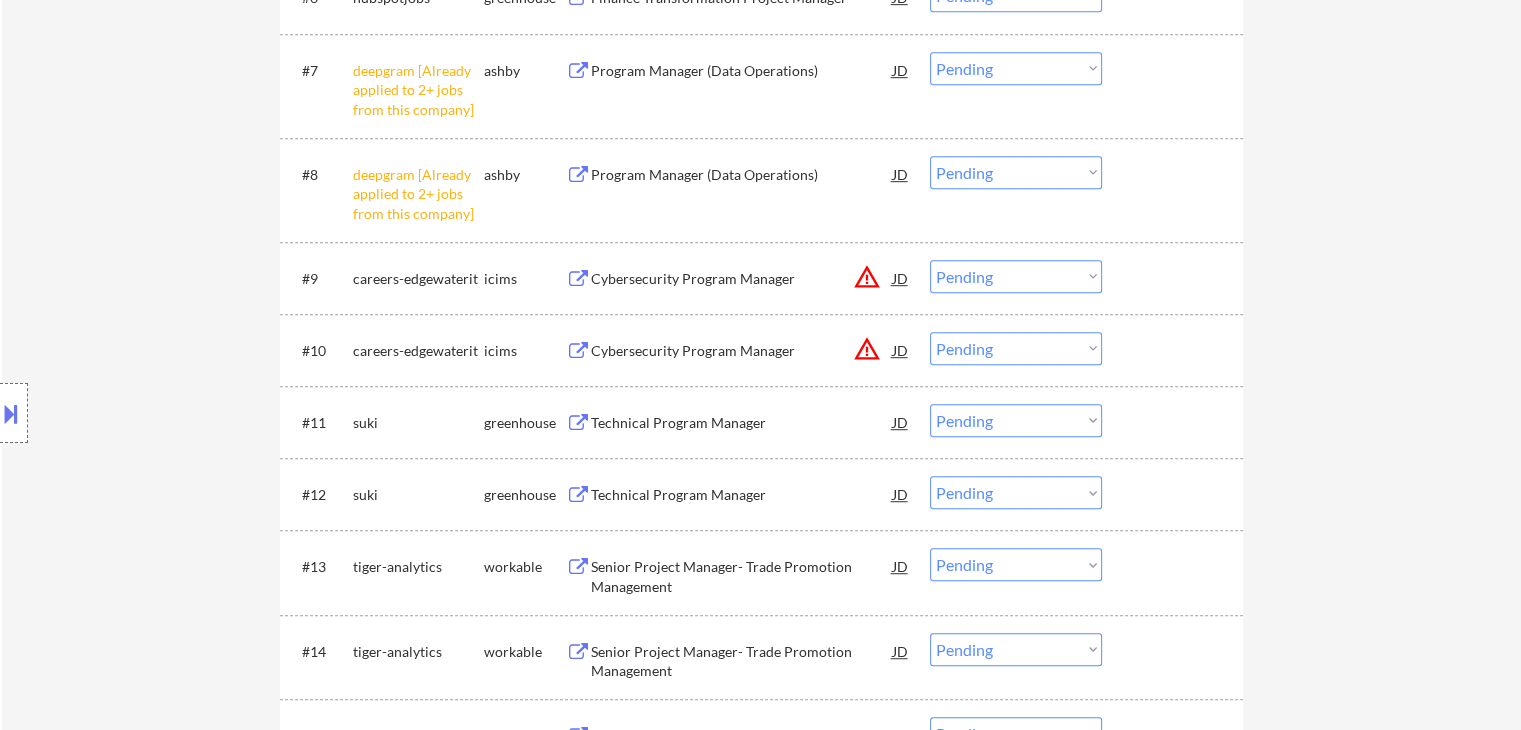 scroll, scrollTop: 1300, scrollLeft: 0, axis: vertical 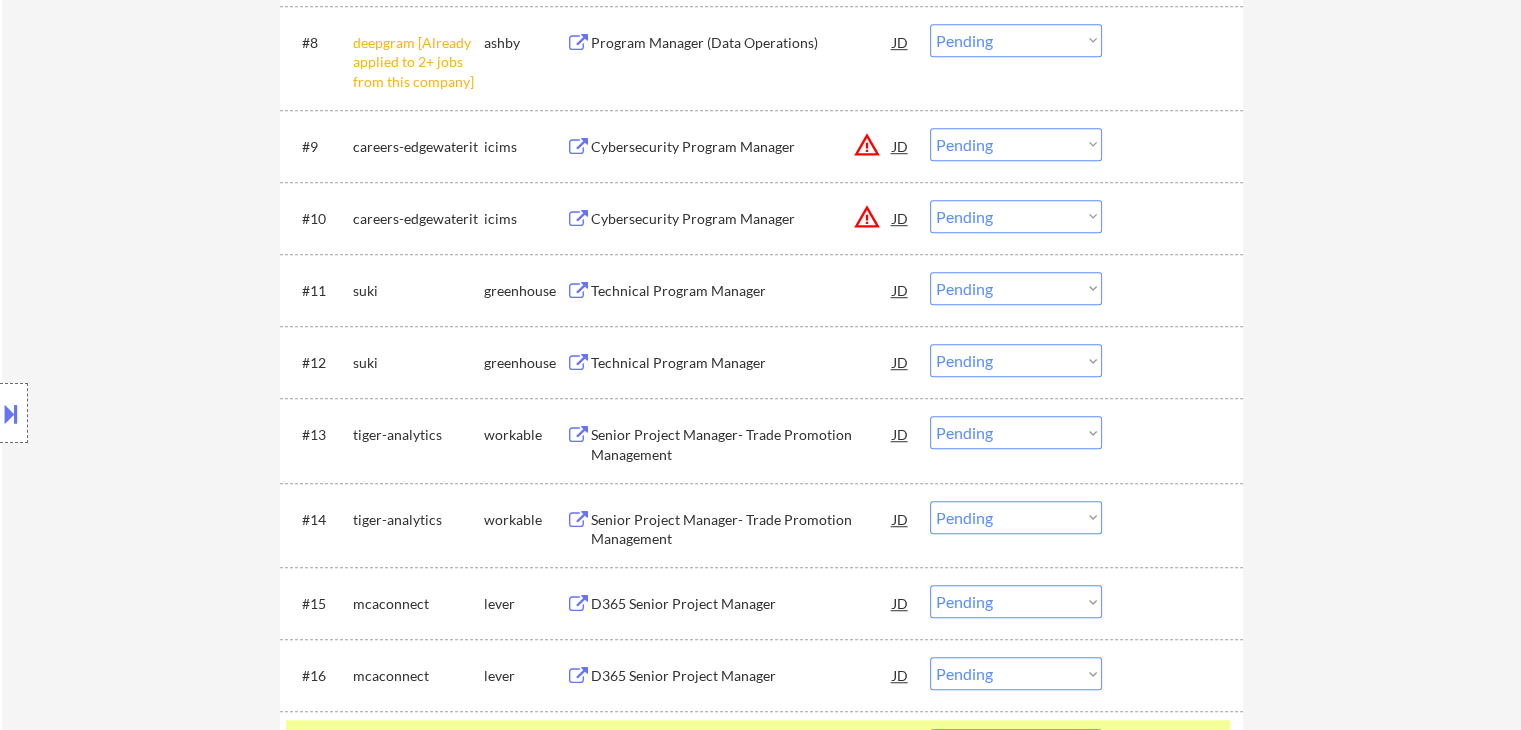 click on "Technical Program Manager" at bounding box center [742, 291] 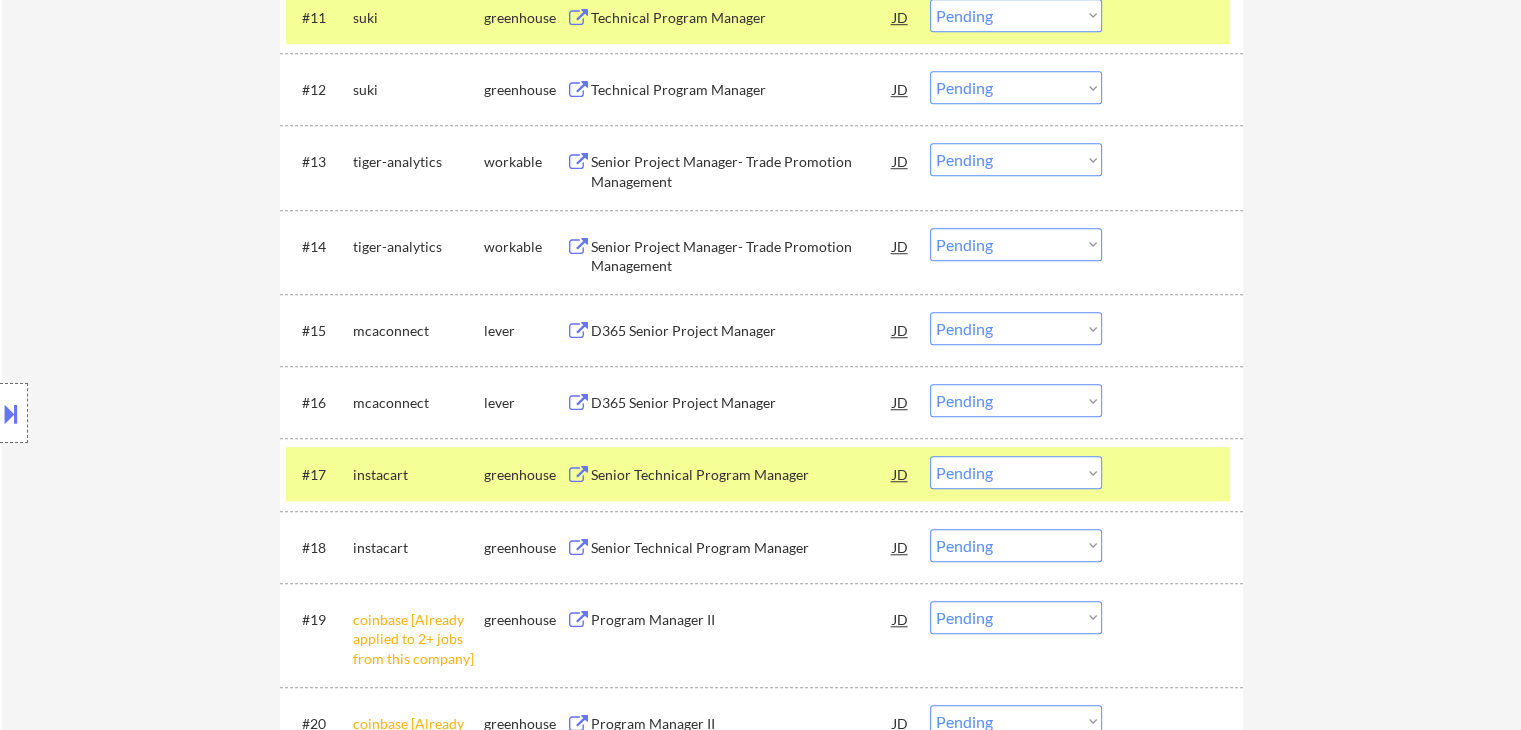 scroll, scrollTop: 1600, scrollLeft: 0, axis: vertical 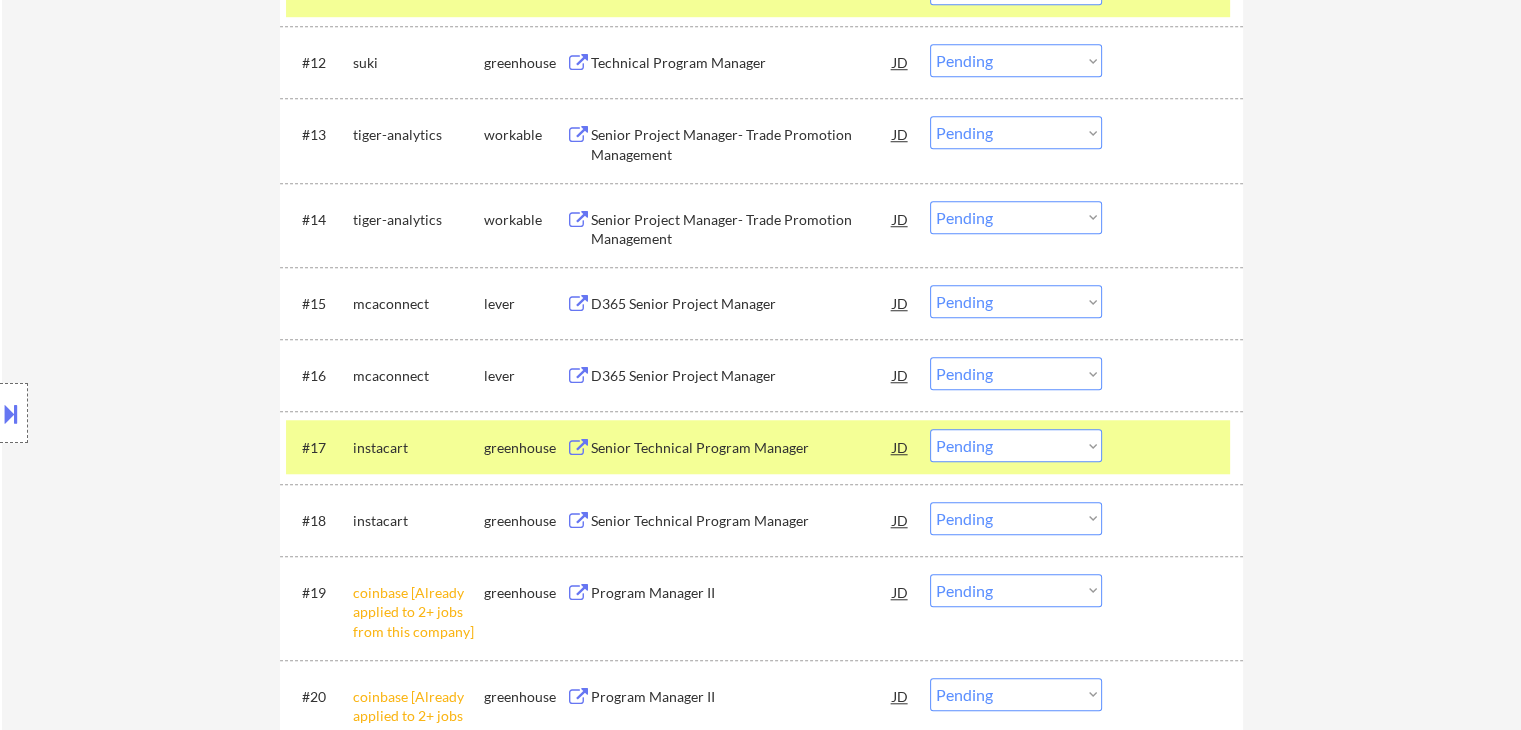 drag, startPoint x: 636, startPoint y: 234, endPoint x: 623, endPoint y: 242, distance: 15.264338 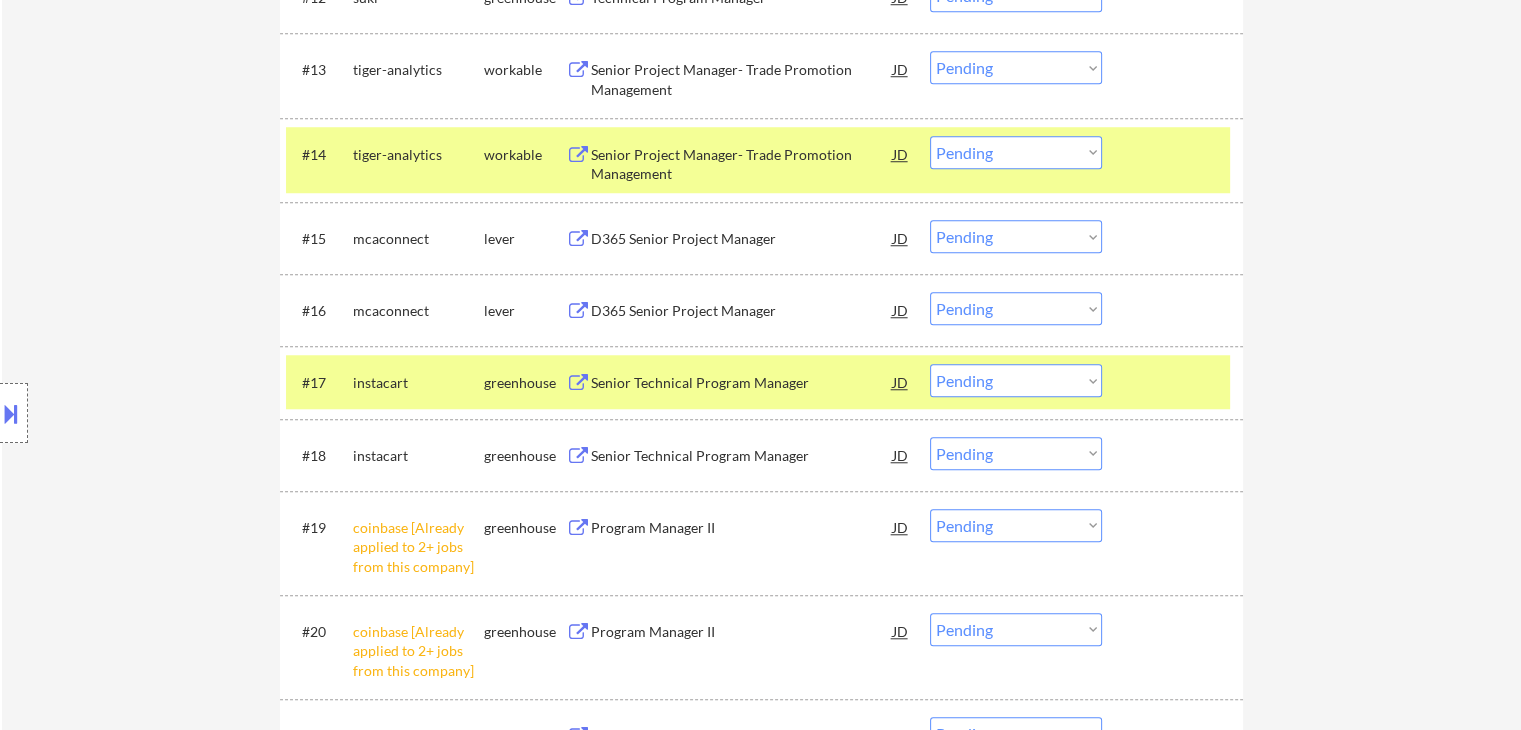 scroll, scrollTop: 1700, scrollLeft: 0, axis: vertical 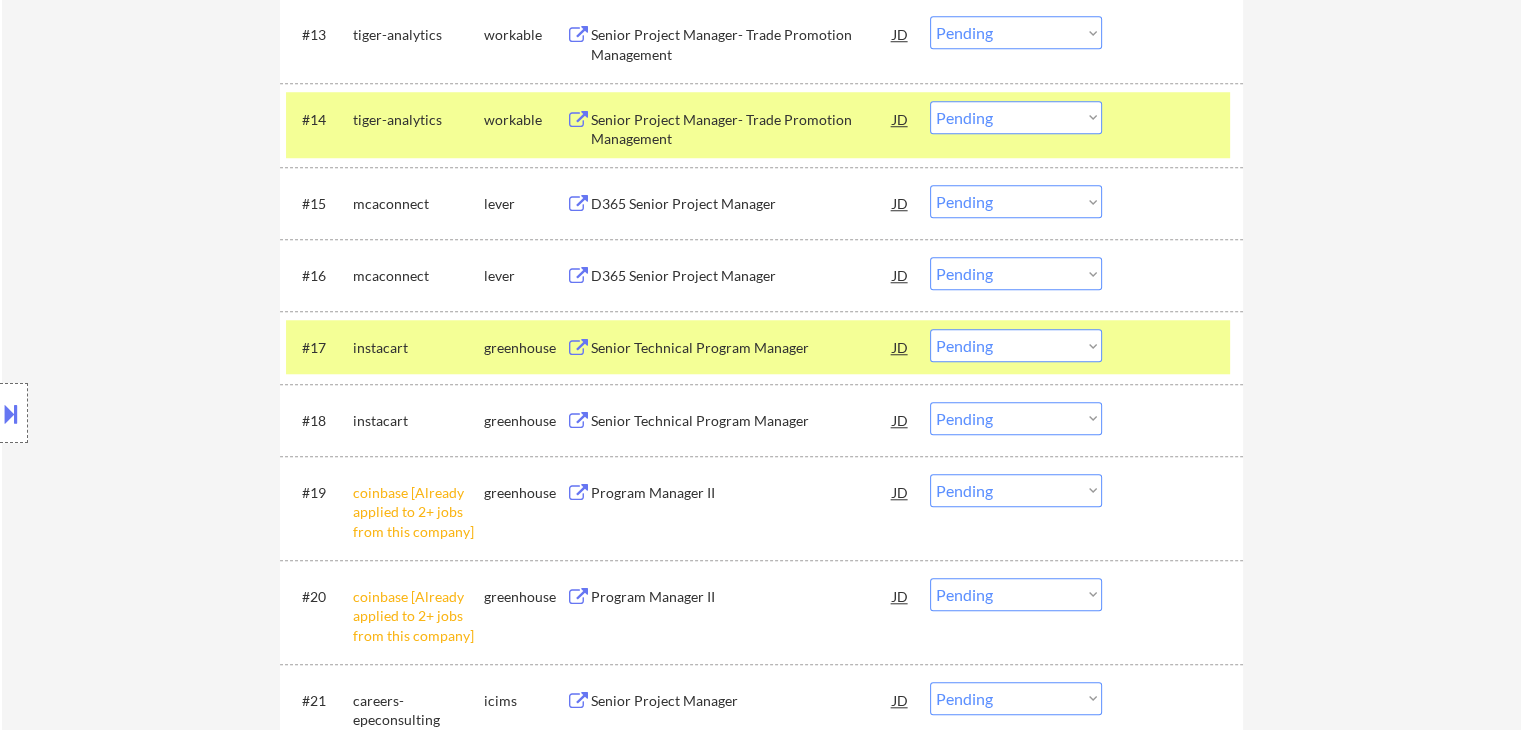 click on "D365 Senior Project Manager" at bounding box center (742, 204) 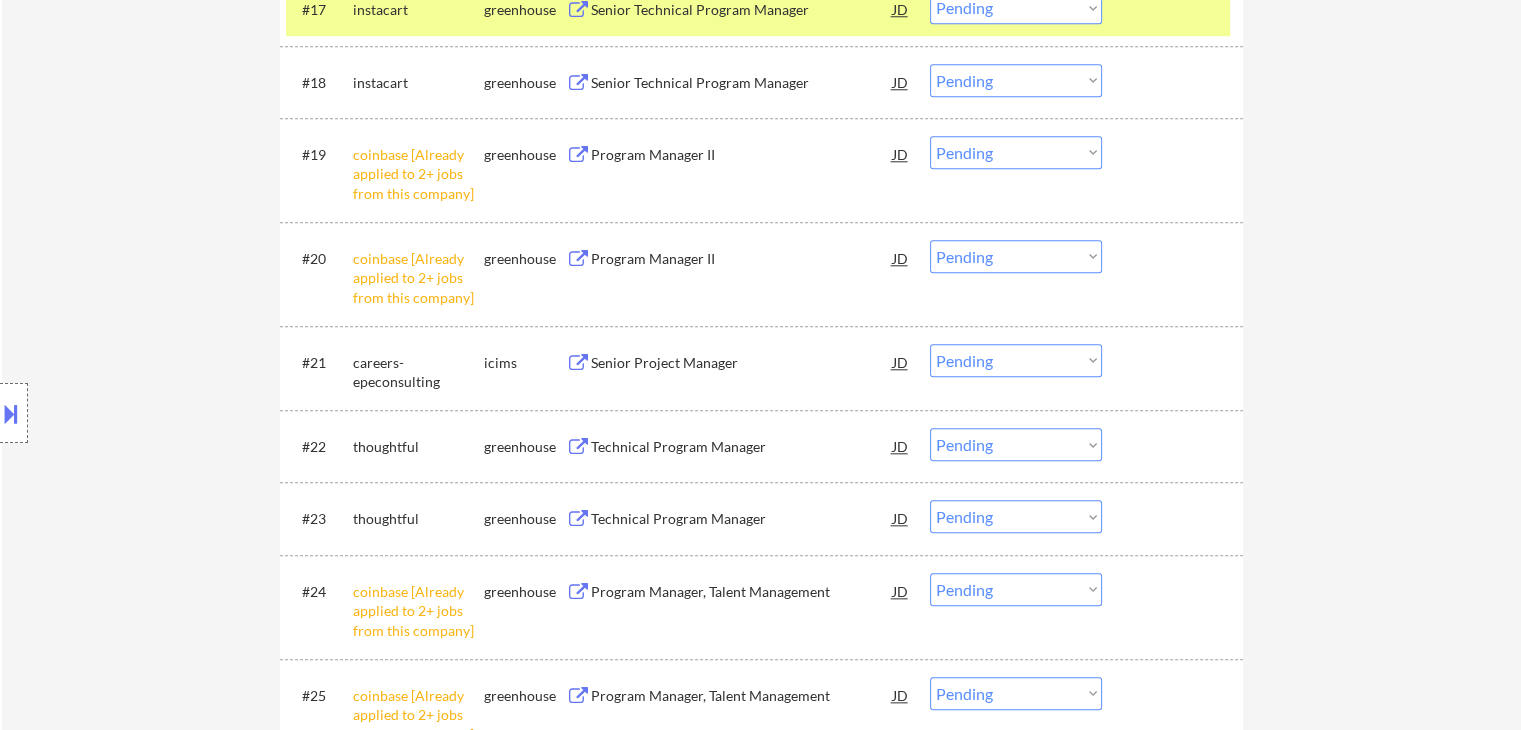 scroll, scrollTop: 2100, scrollLeft: 0, axis: vertical 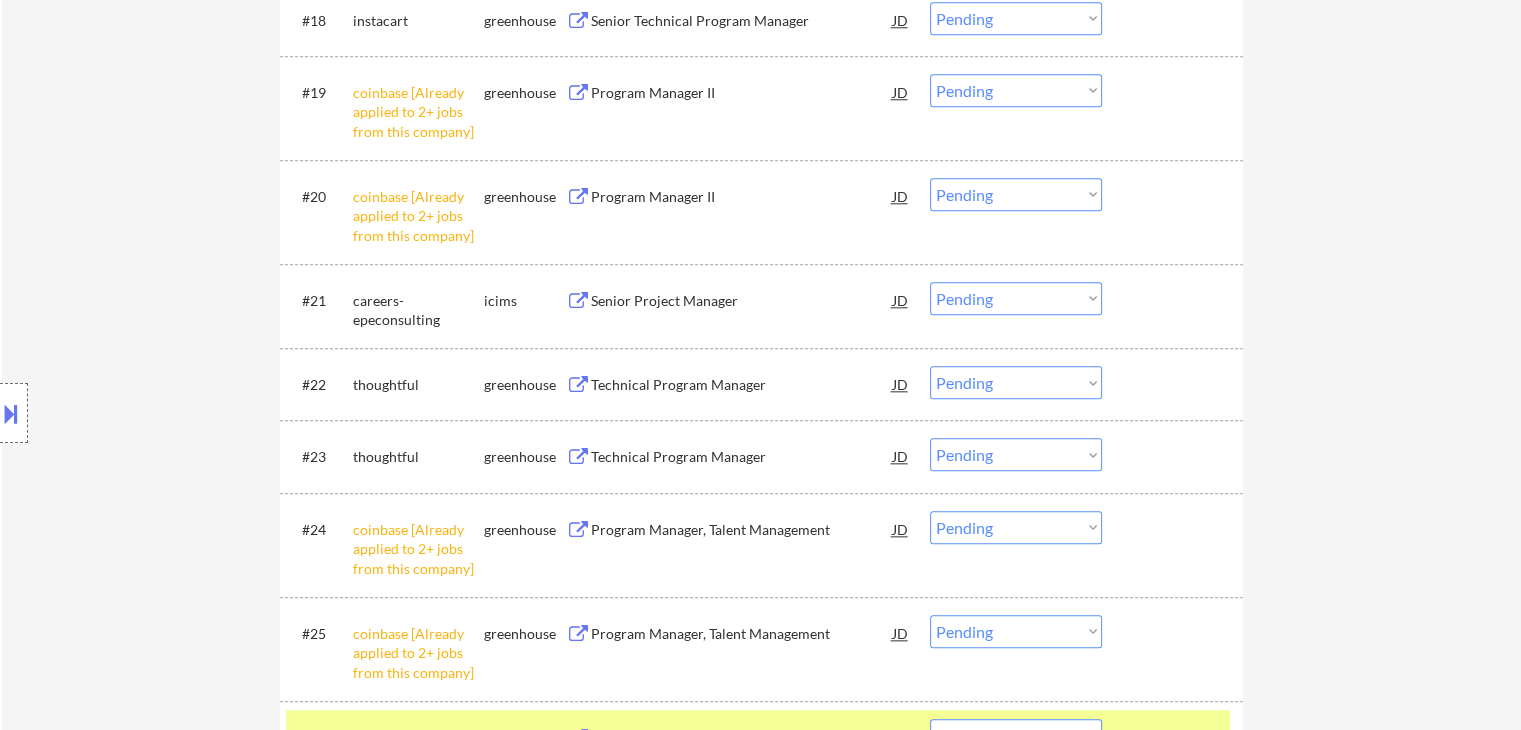 drag, startPoint x: 668, startPoint y: 389, endPoint x: 657, endPoint y: 401, distance: 16.27882 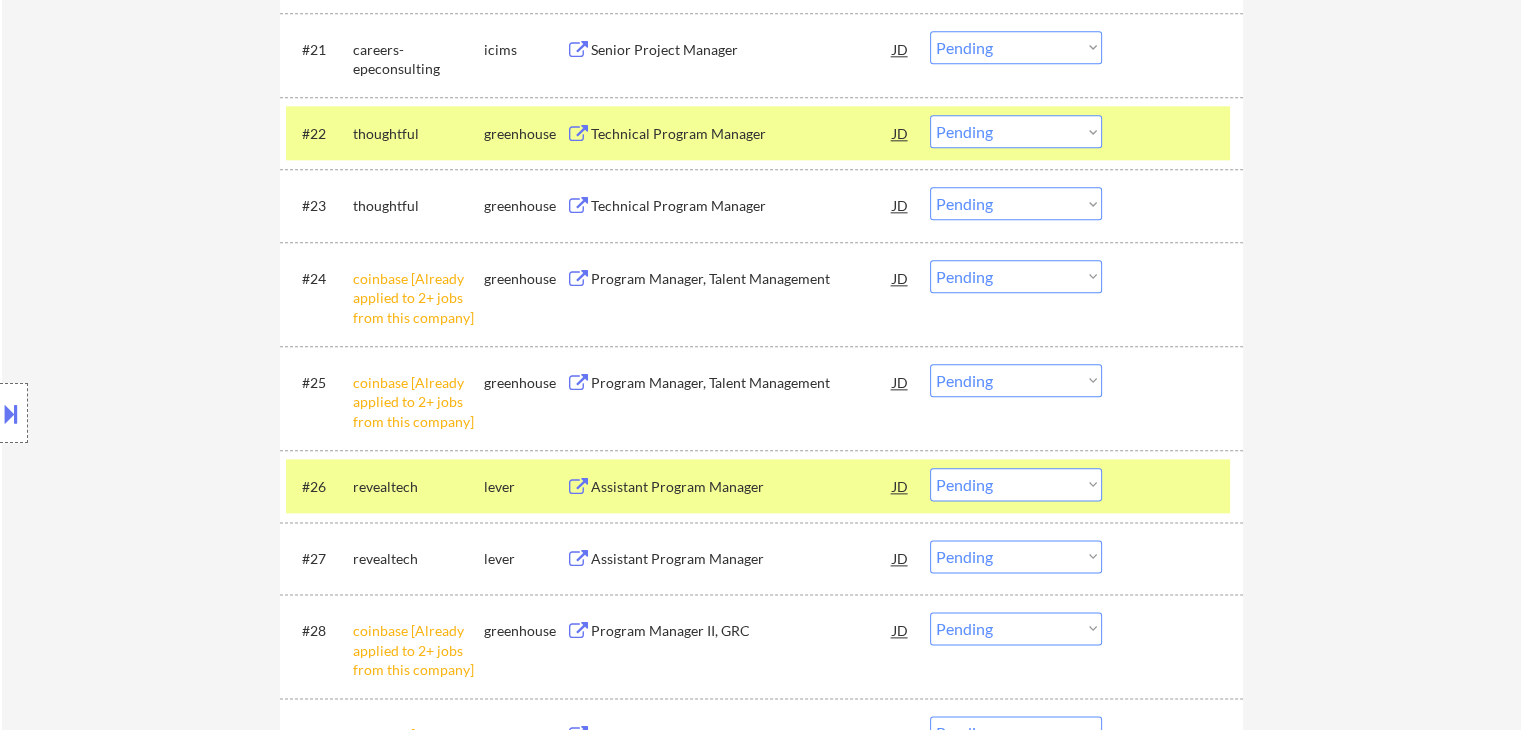 scroll, scrollTop: 2400, scrollLeft: 0, axis: vertical 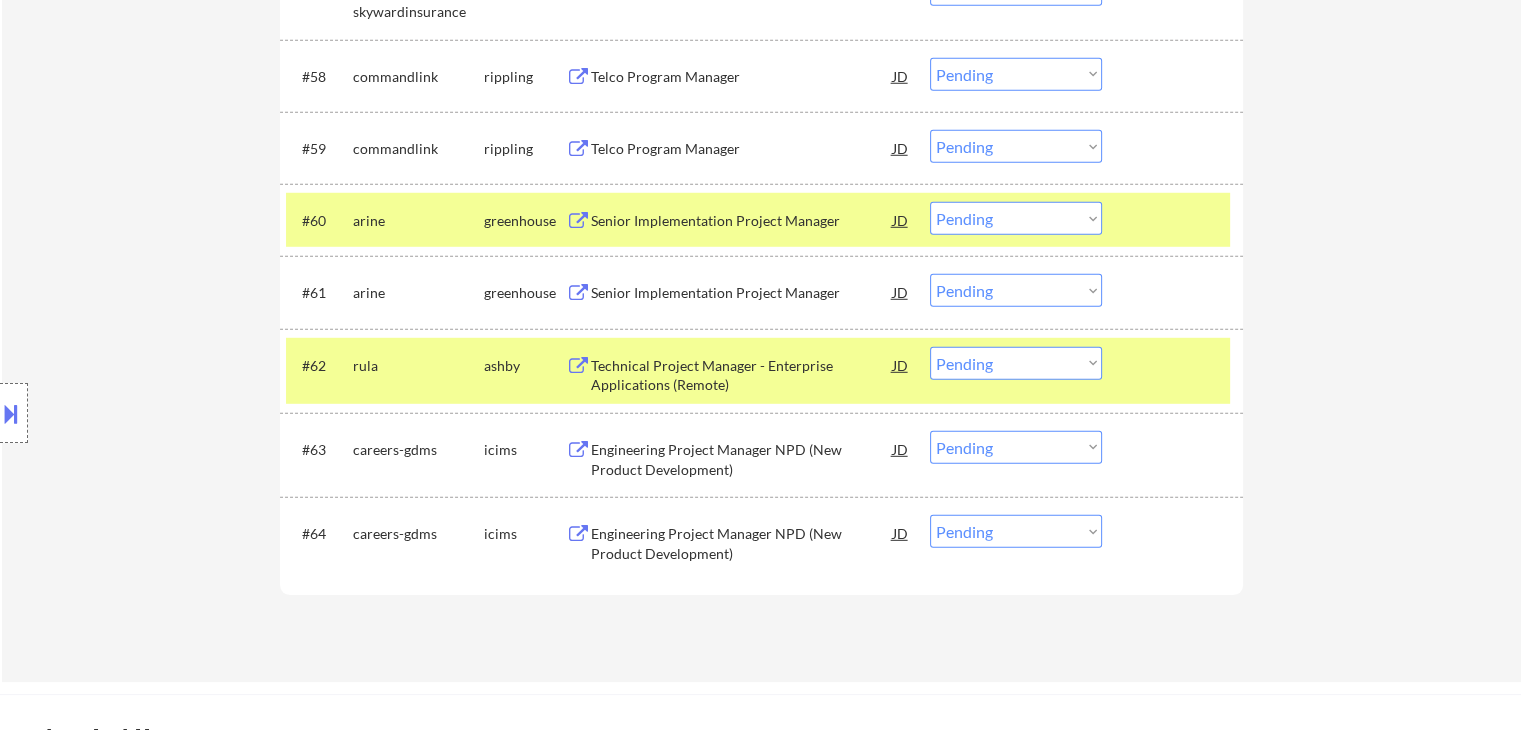 click on "Choose an option... Pending Applied Excluded (Questions) Excluded (Expired) Excluded (Location) Excluded (Bad Match) Excluded (Blocklist) Excluded (Salary) Excluded (Other)" at bounding box center (1016, 363) 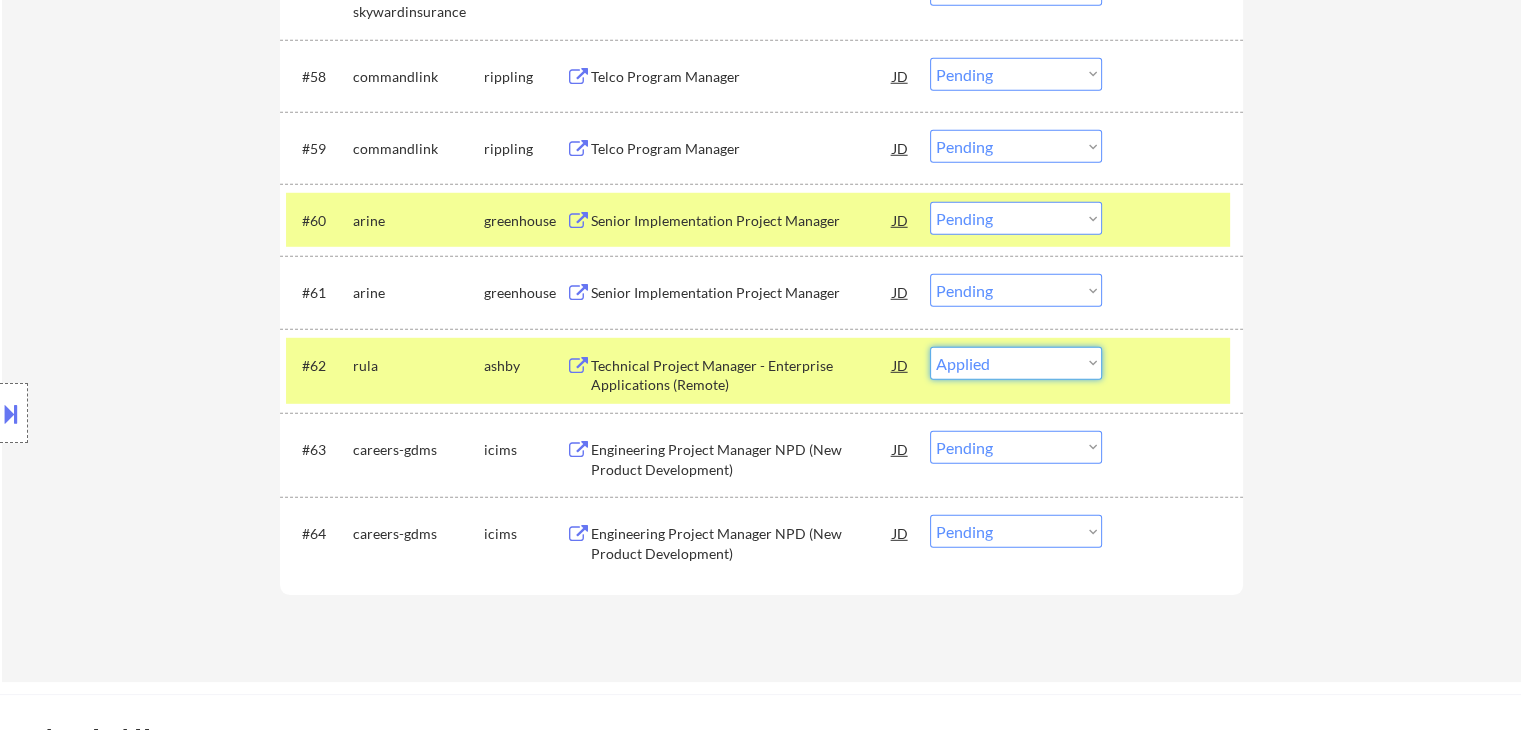 click on "Choose an option... Pending Applied Excluded (Questions) Excluded (Expired) Excluded (Location) Excluded (Bad Match) Excluded (Blocklist) Excluded (Salary) Excluded (Other)" at bounding box center [1016, 363] 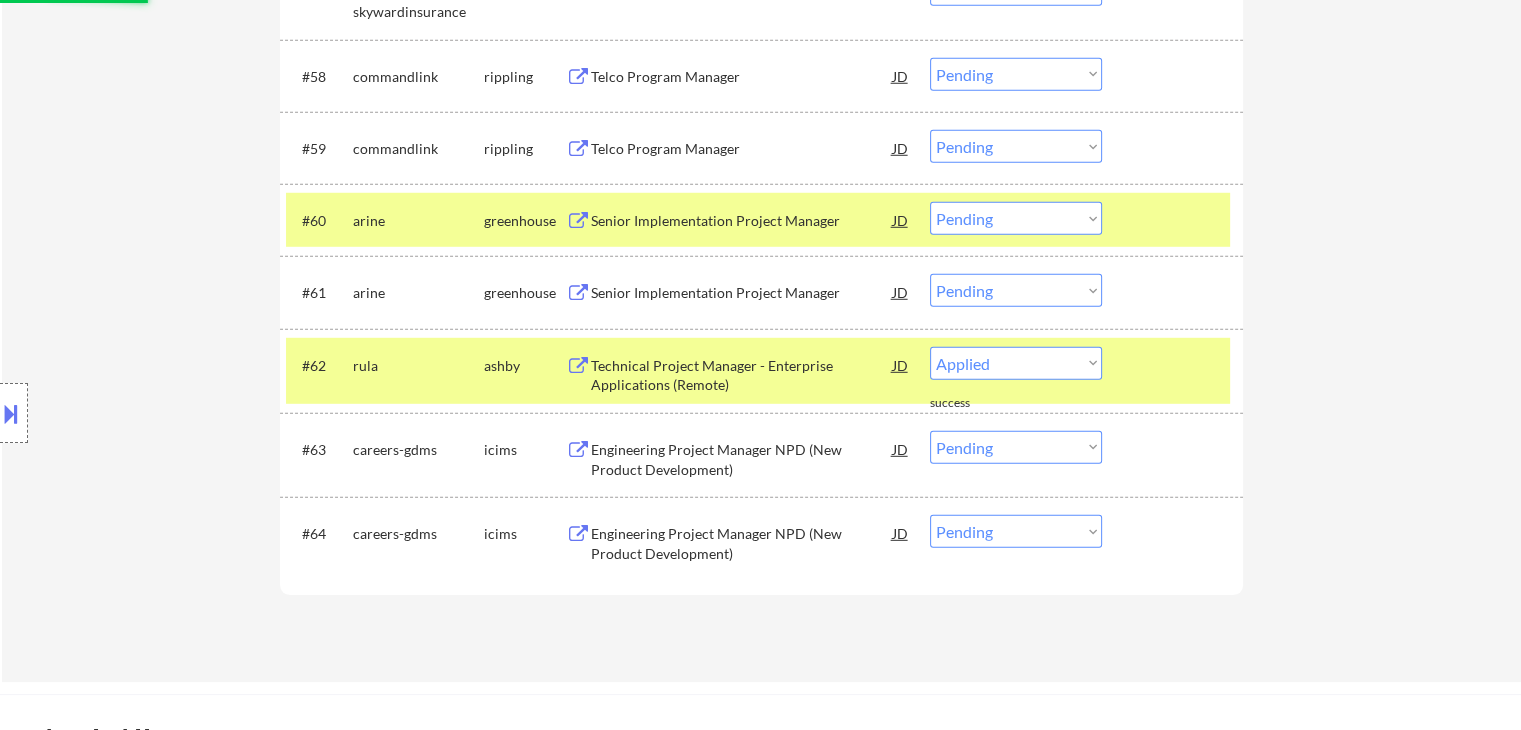 select on ""pending"" 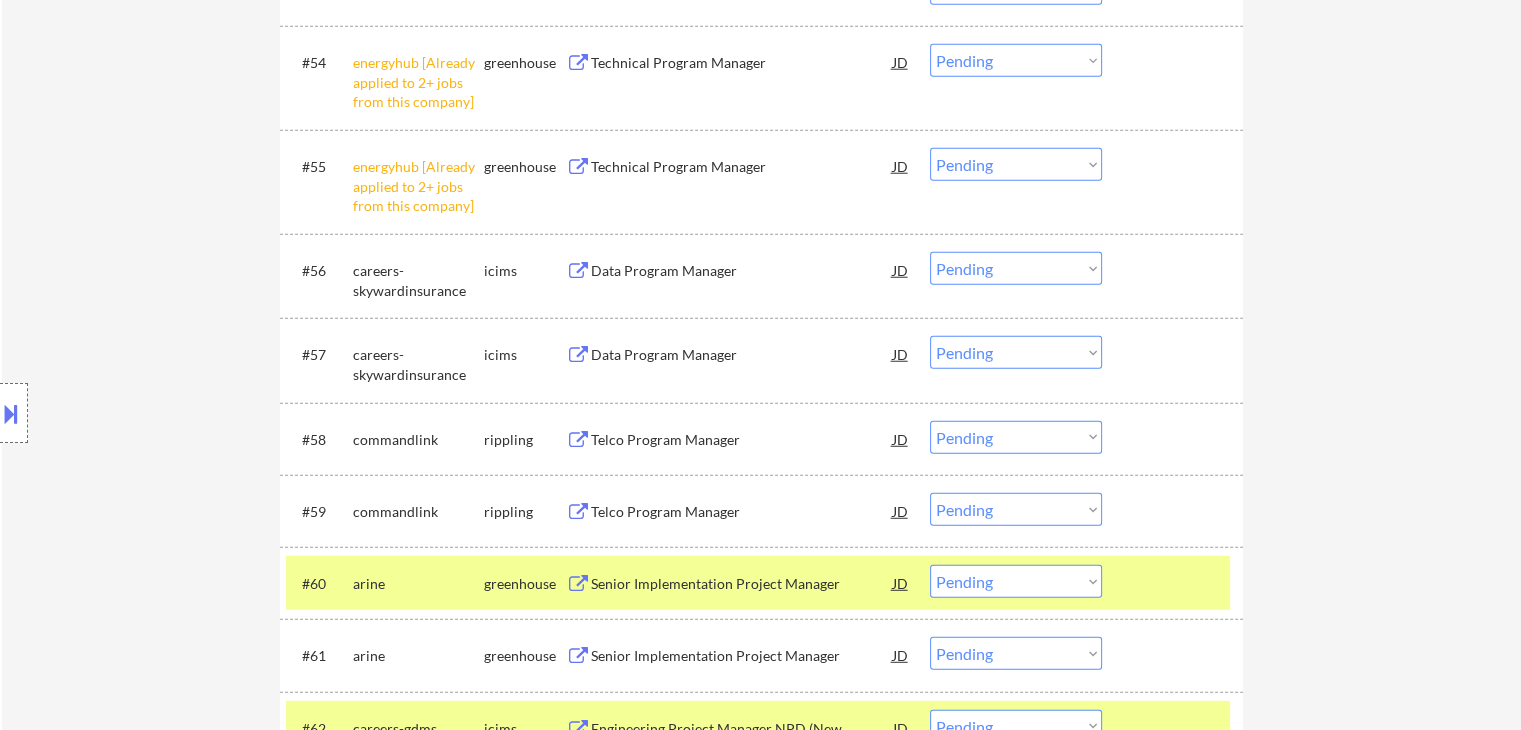 scroll, scrollTop: 5080, scrollLeft: 0, axis: vertical 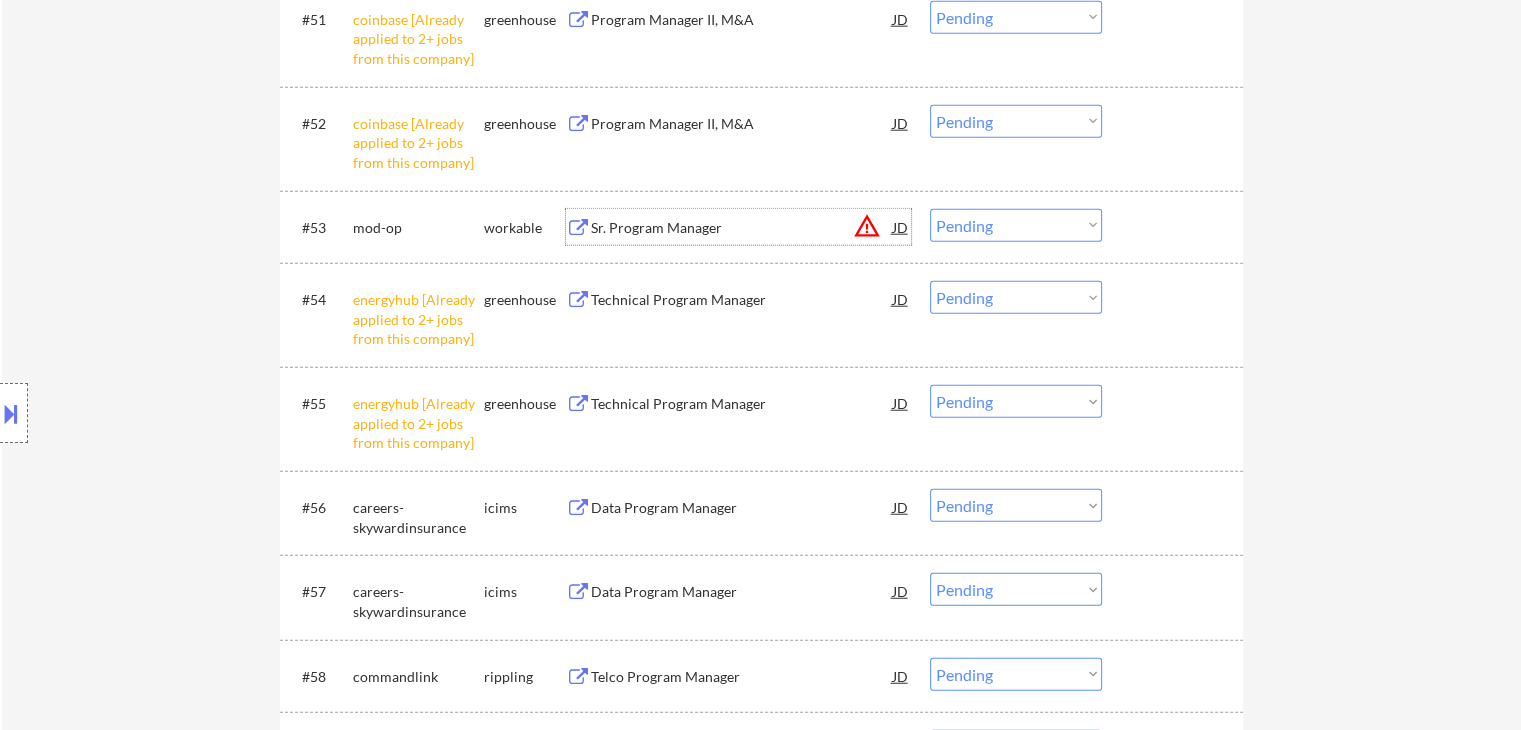 click on "Sr. Program Manager" at bounding box center (742, 228) 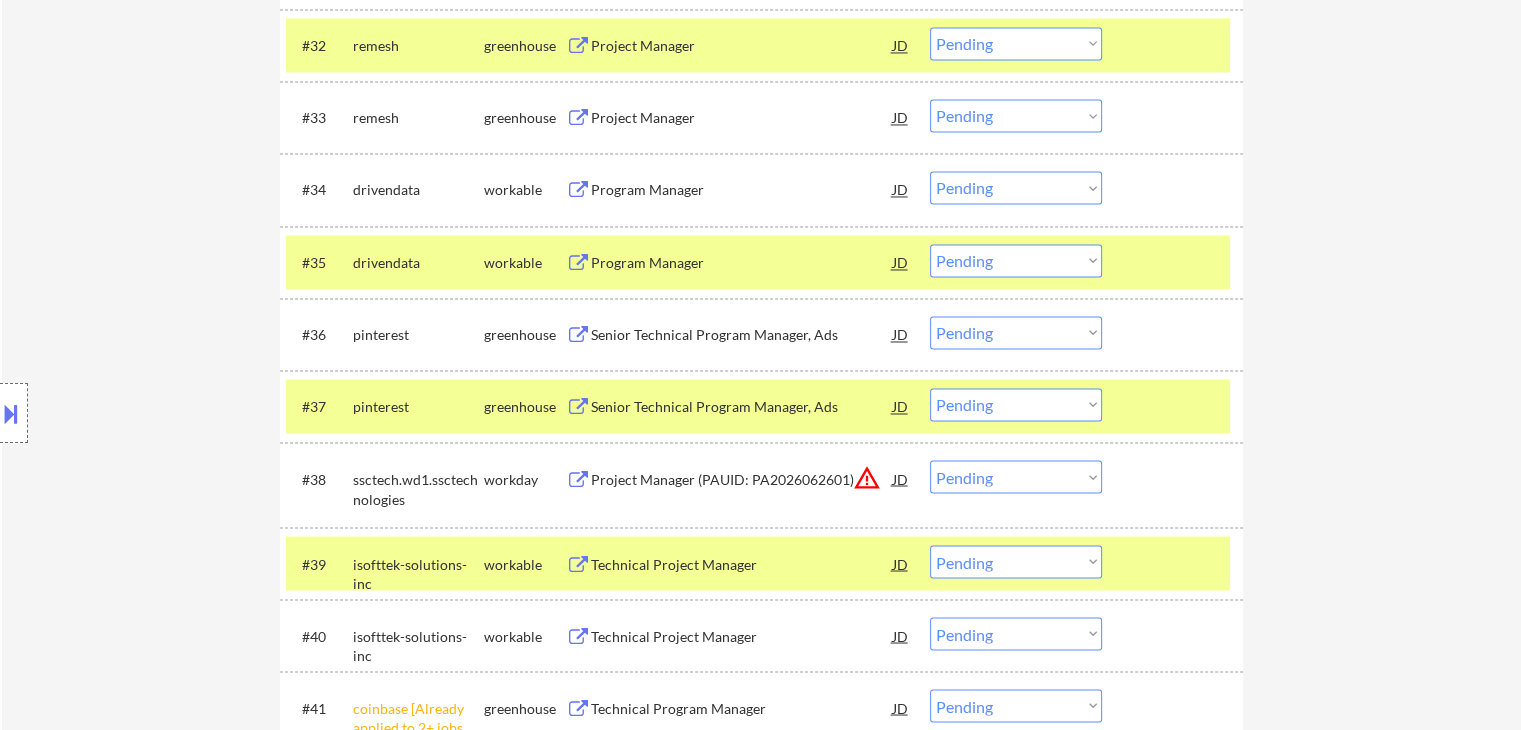 scroll, scrollTop: 3280, scrollLeft: 0, axis: vertical 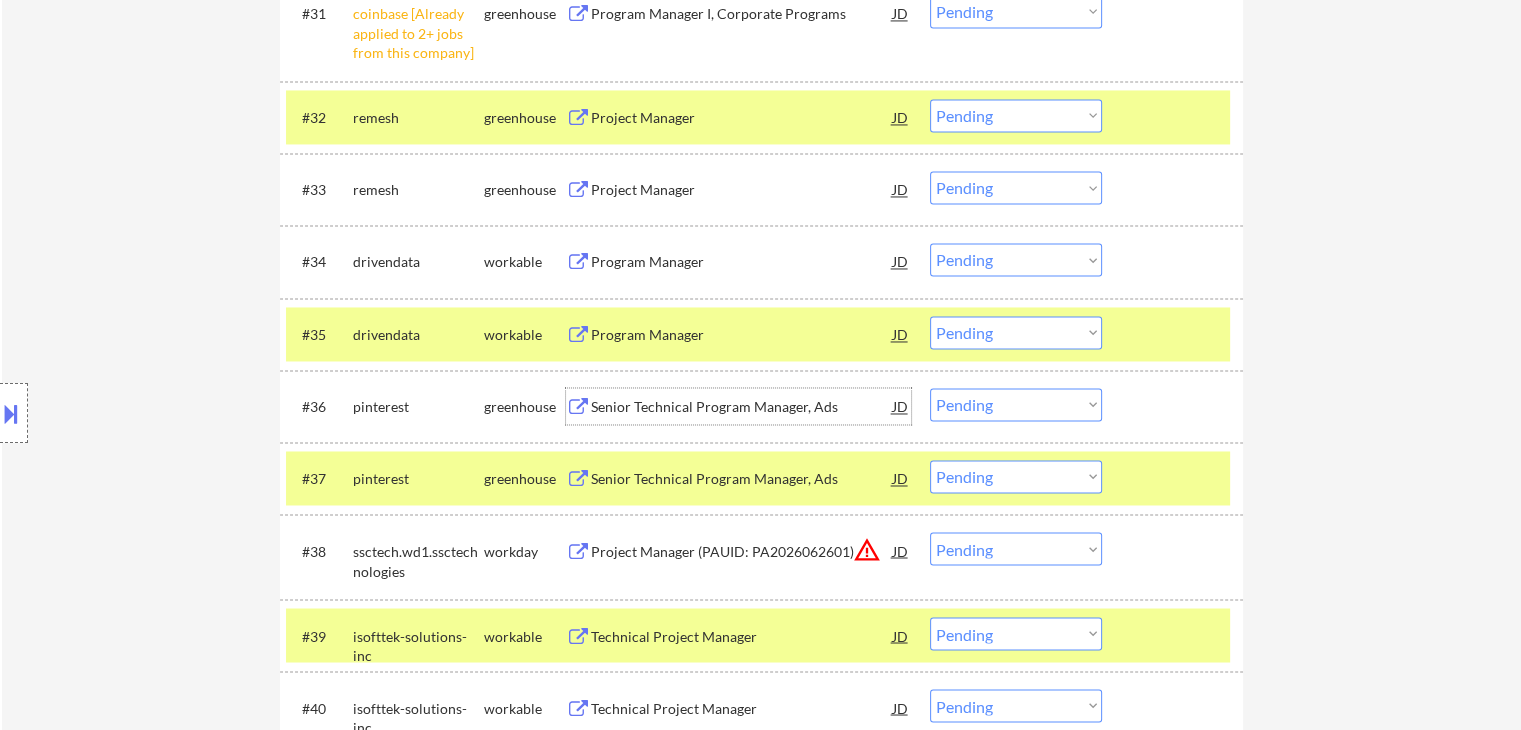 click on "Senior Technical Program Manager, Ads" at bounding box center (742, 407) 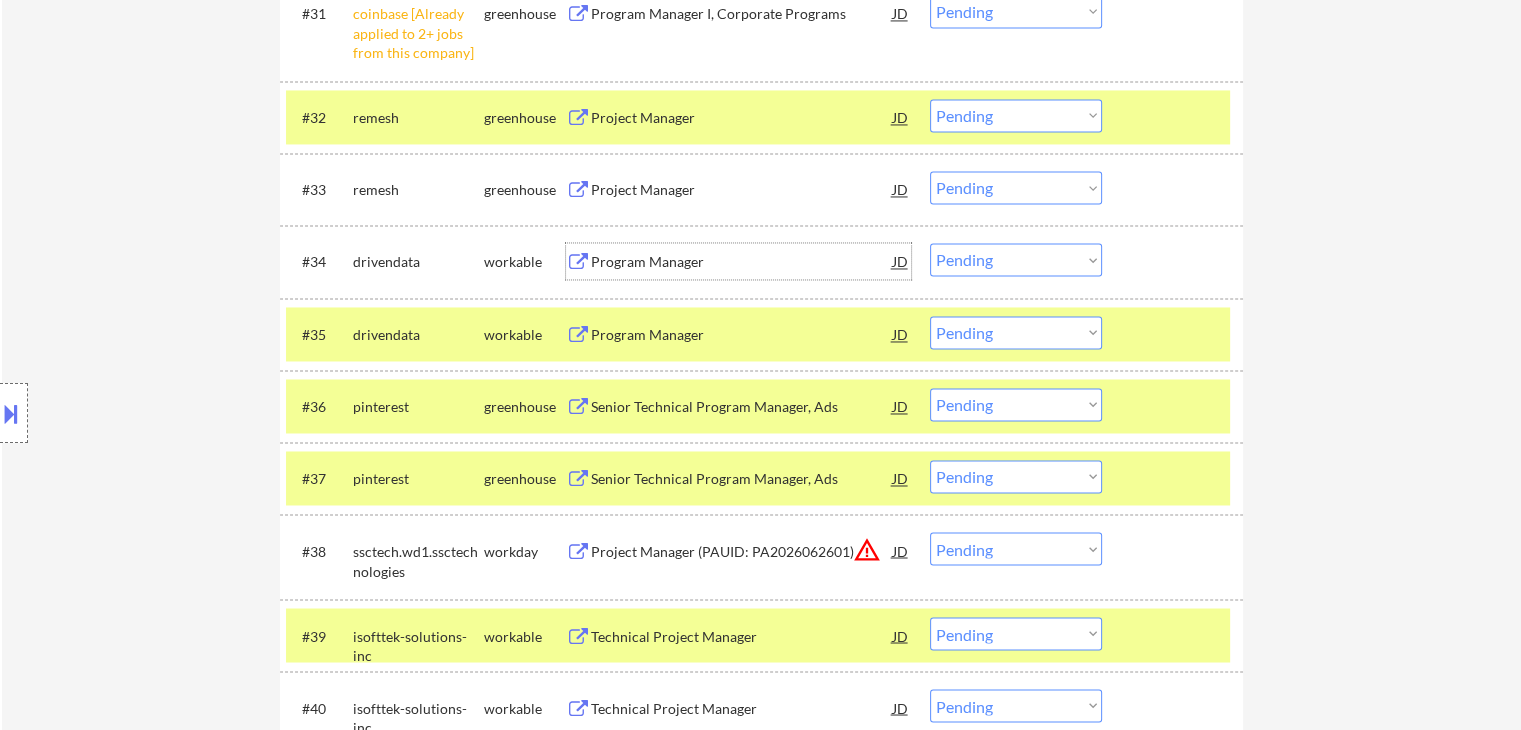 click on "Program Manager" at bounding box center (742, 262) 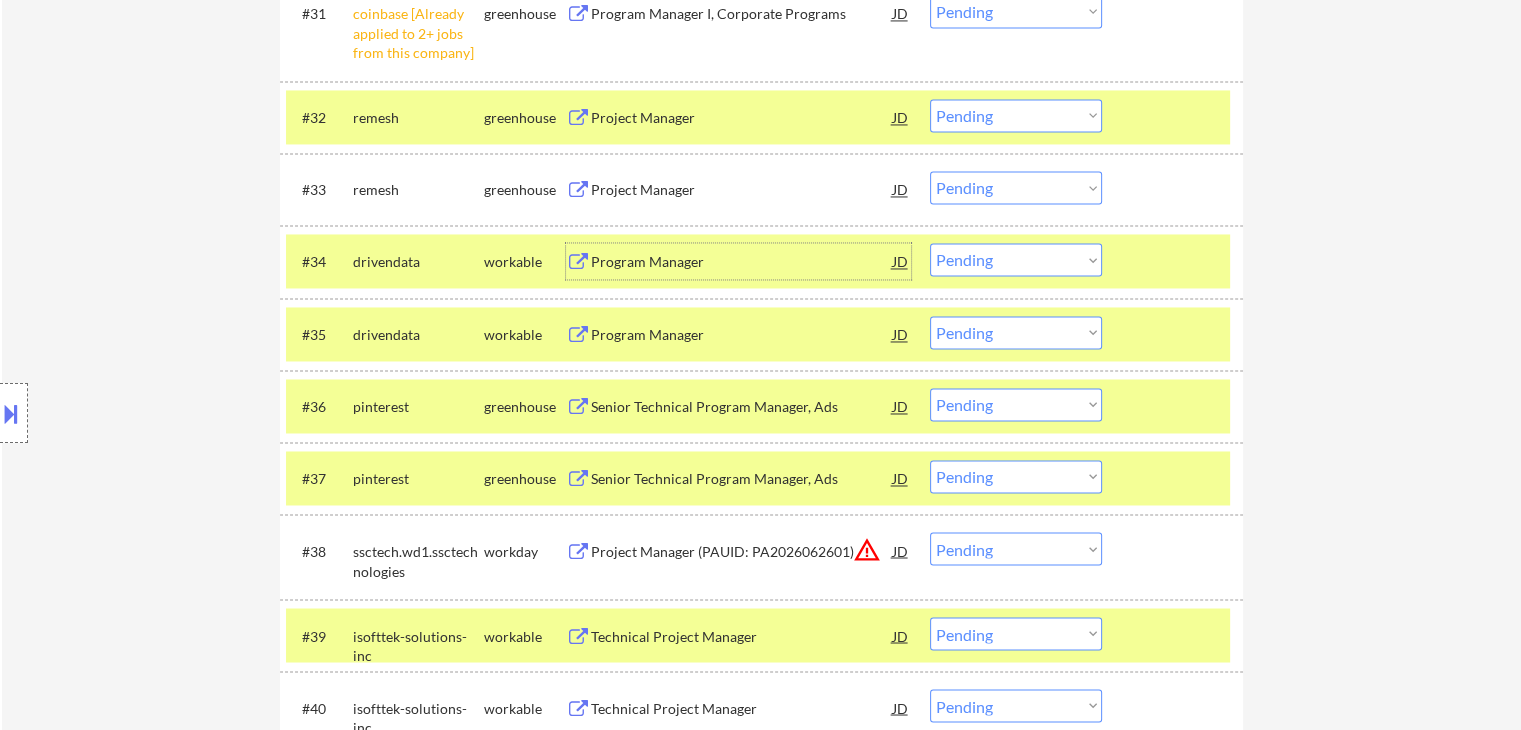 click on "Project Manager" at bounding box center [742, 190] 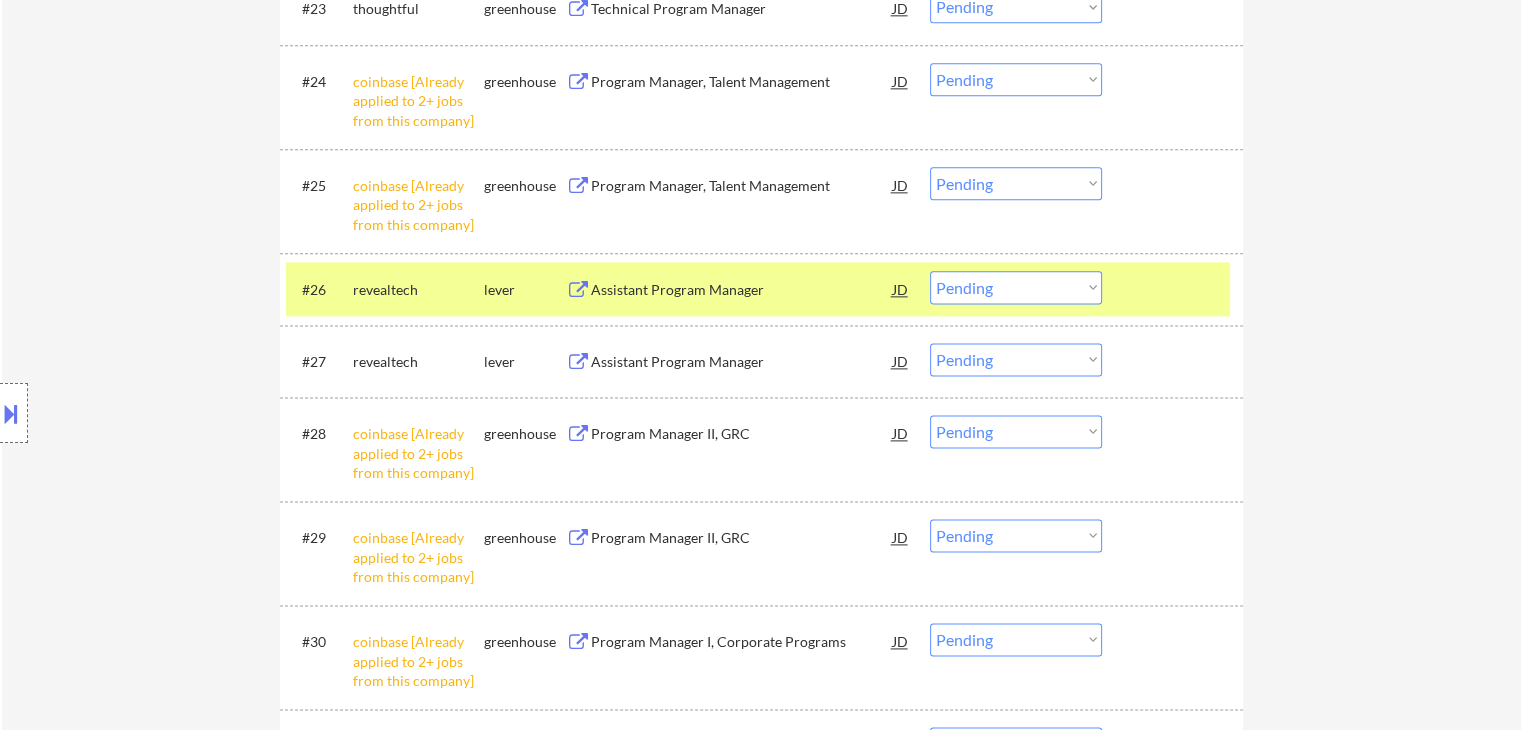 scroll, scrollTop: 2480, scrollLeft: 0, axis: vertical 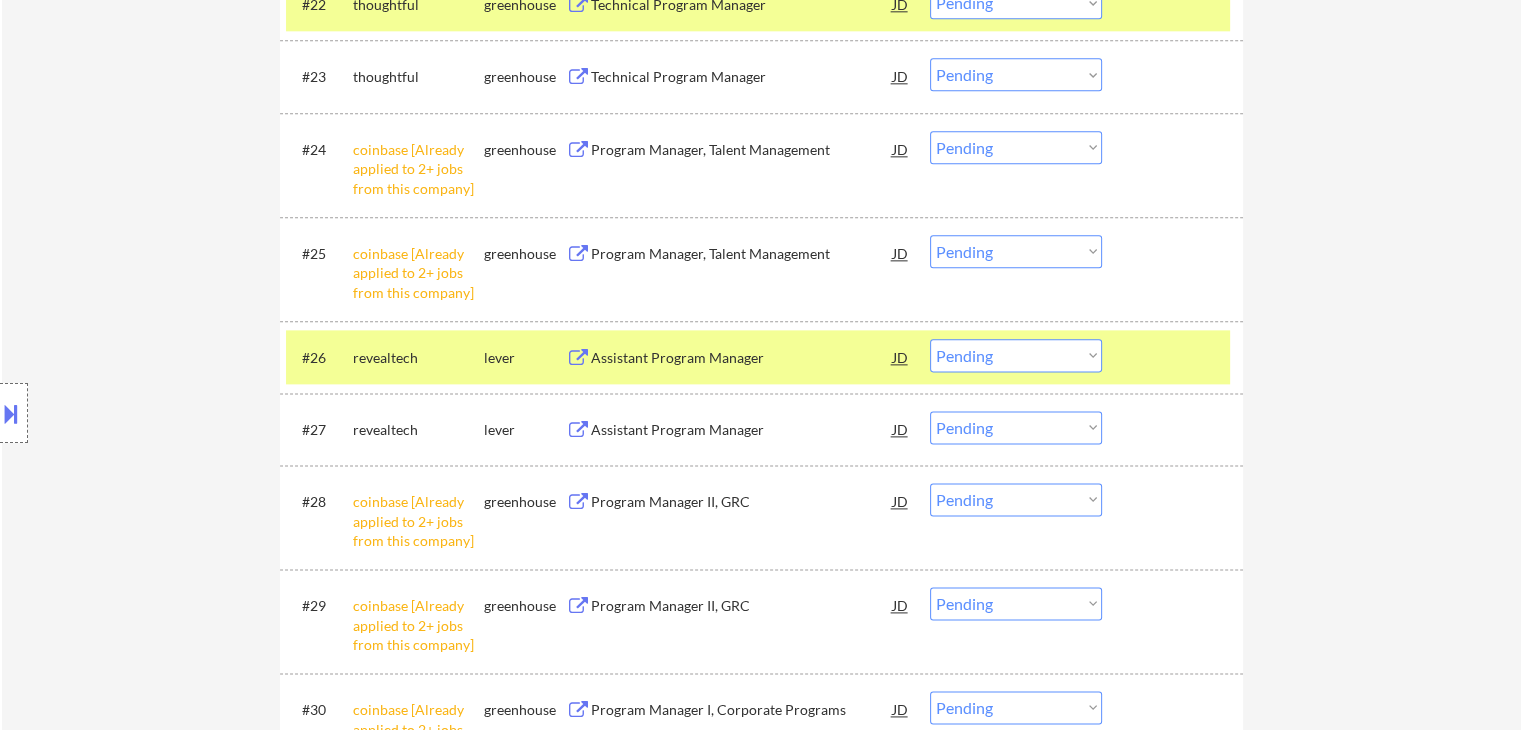 click on "Assistant Program Manager" at bounding box center [742, 430] 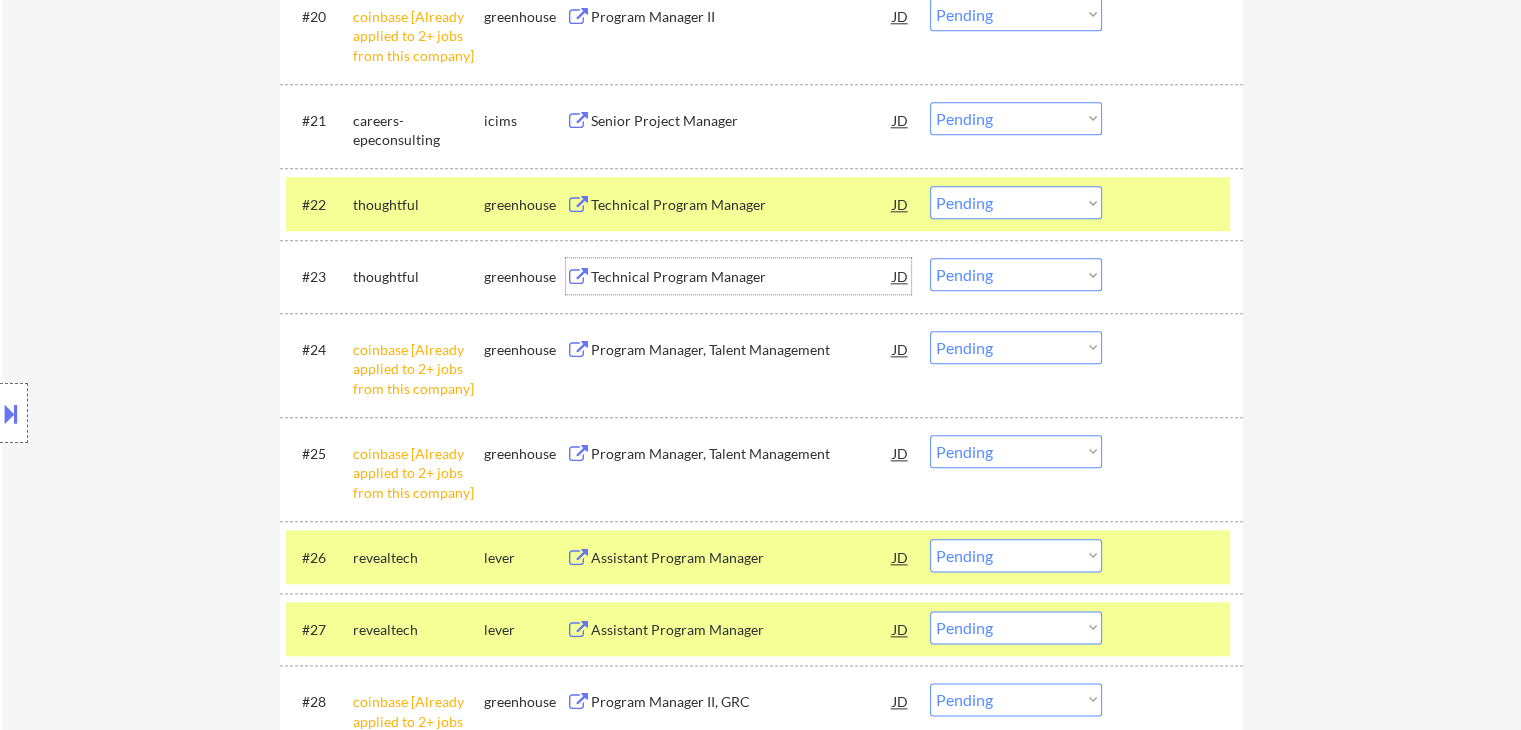 click on "Technical Program Manager" at bounding box center [742, 277] 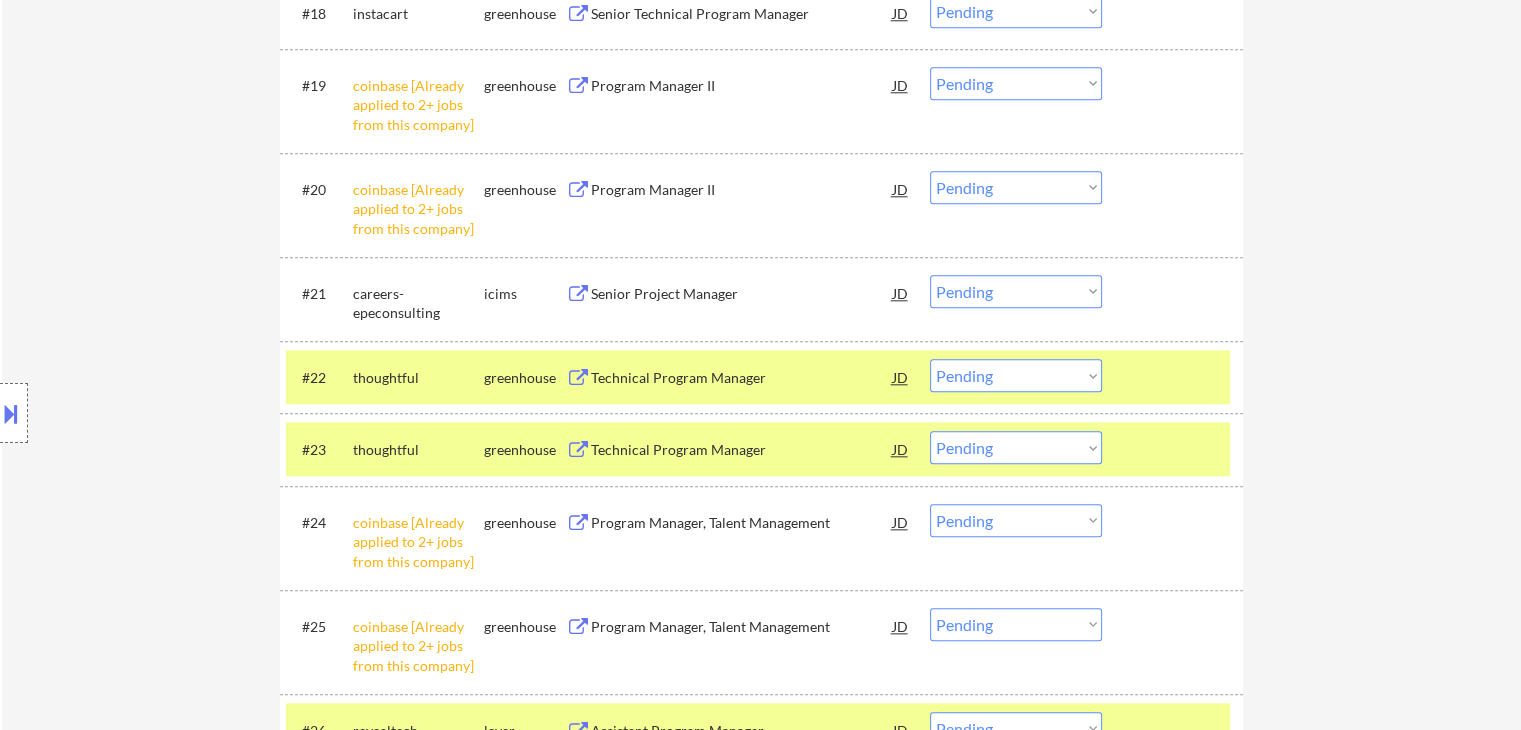 scroll, scrollTop: 2080, scrollLeft: 0, axis: vertical 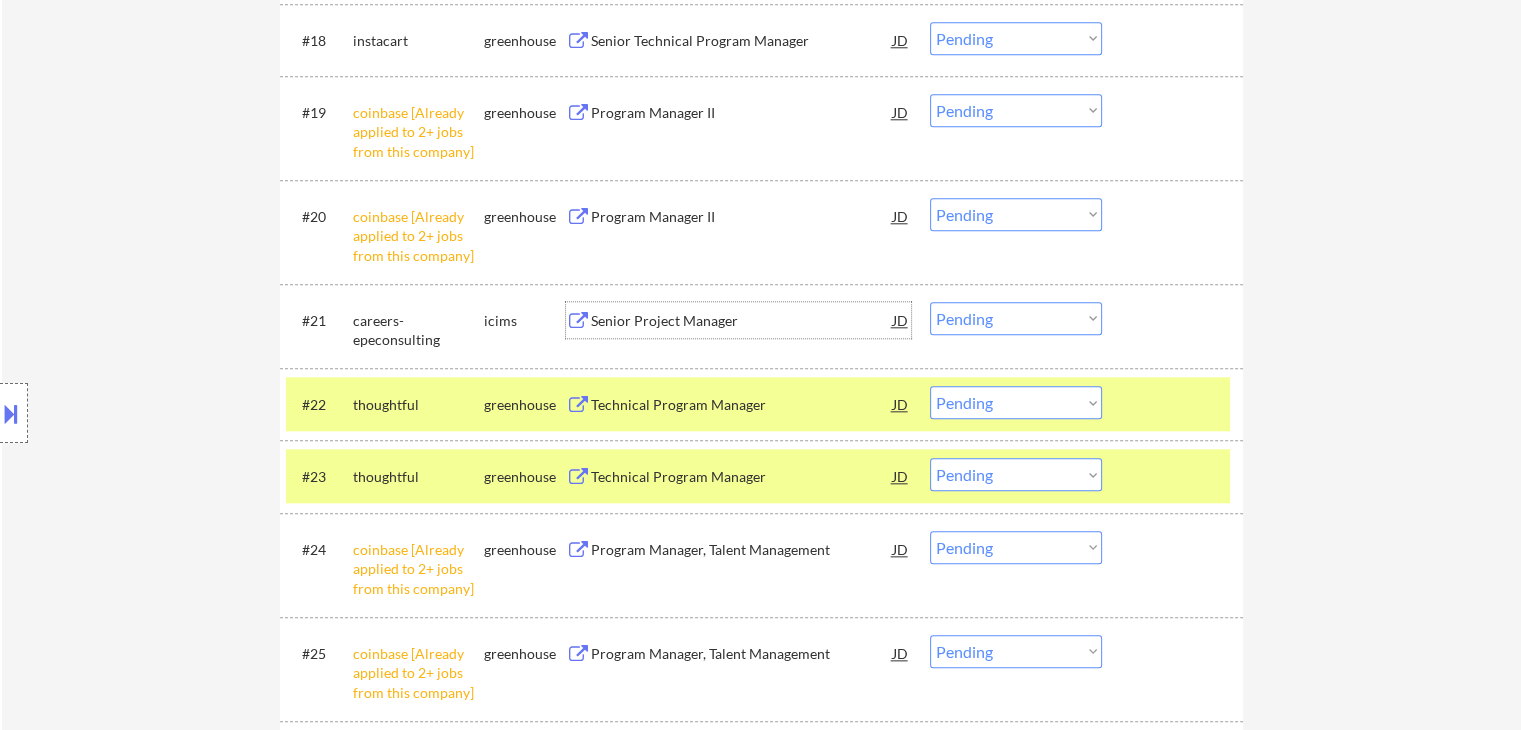 click on "Senior Project Manager" at bounding box center [742, 321] 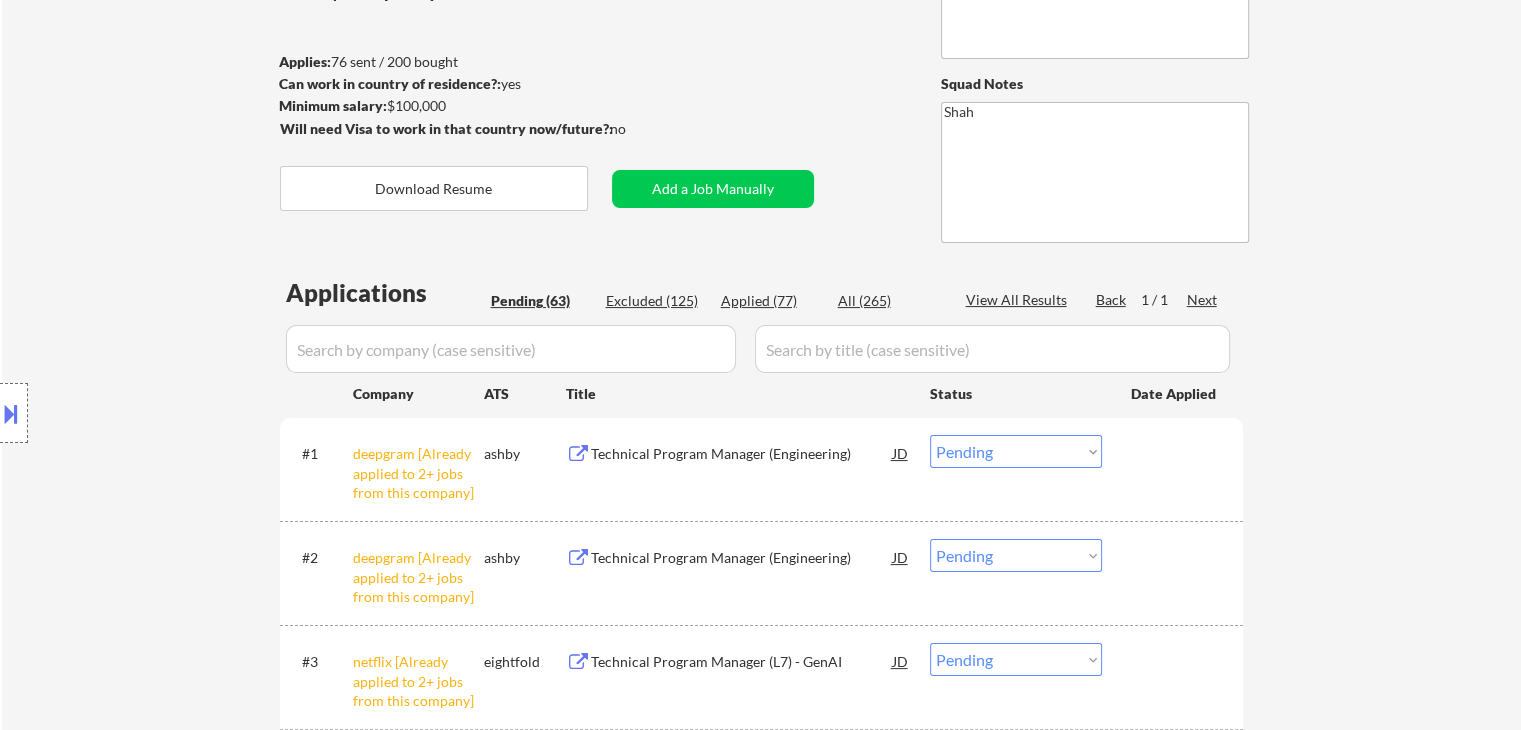 scroll, scrollTop: 180, scrollLeft: 0, axis: vertical 